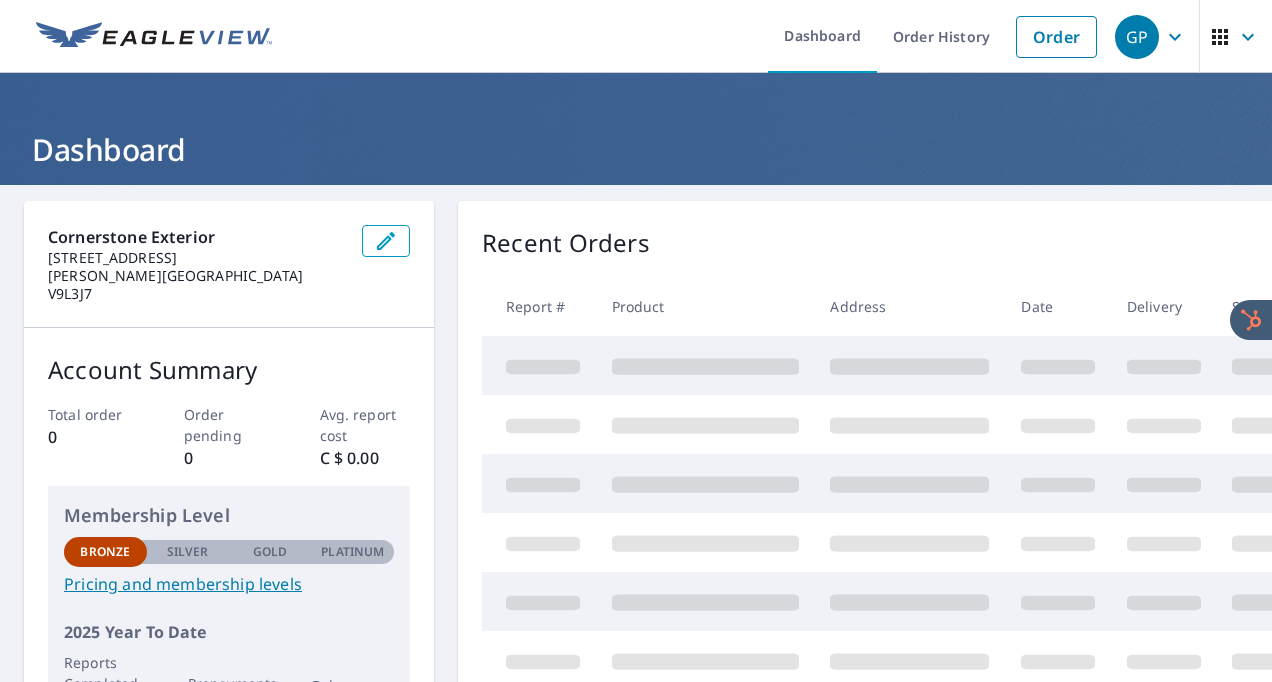 scroll, scrollTop: 0, scrollLeft: 0, axis: both 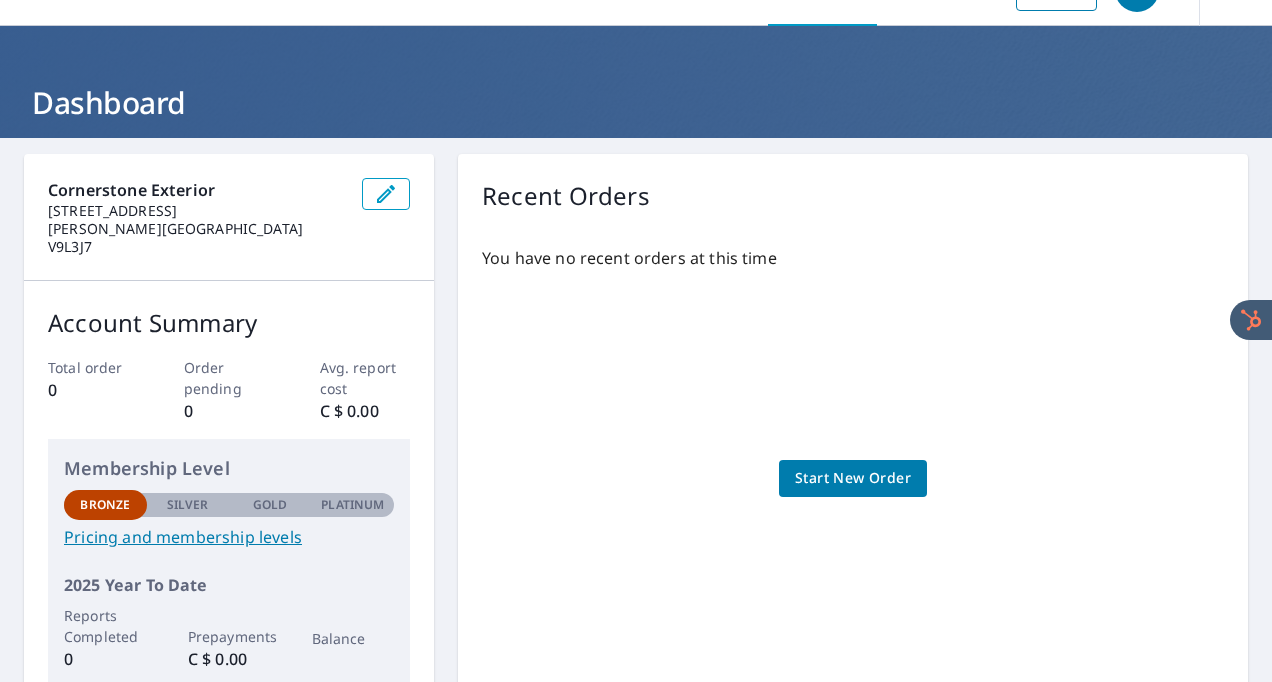 click on "Start New Order" at bounding box center [853, 478] 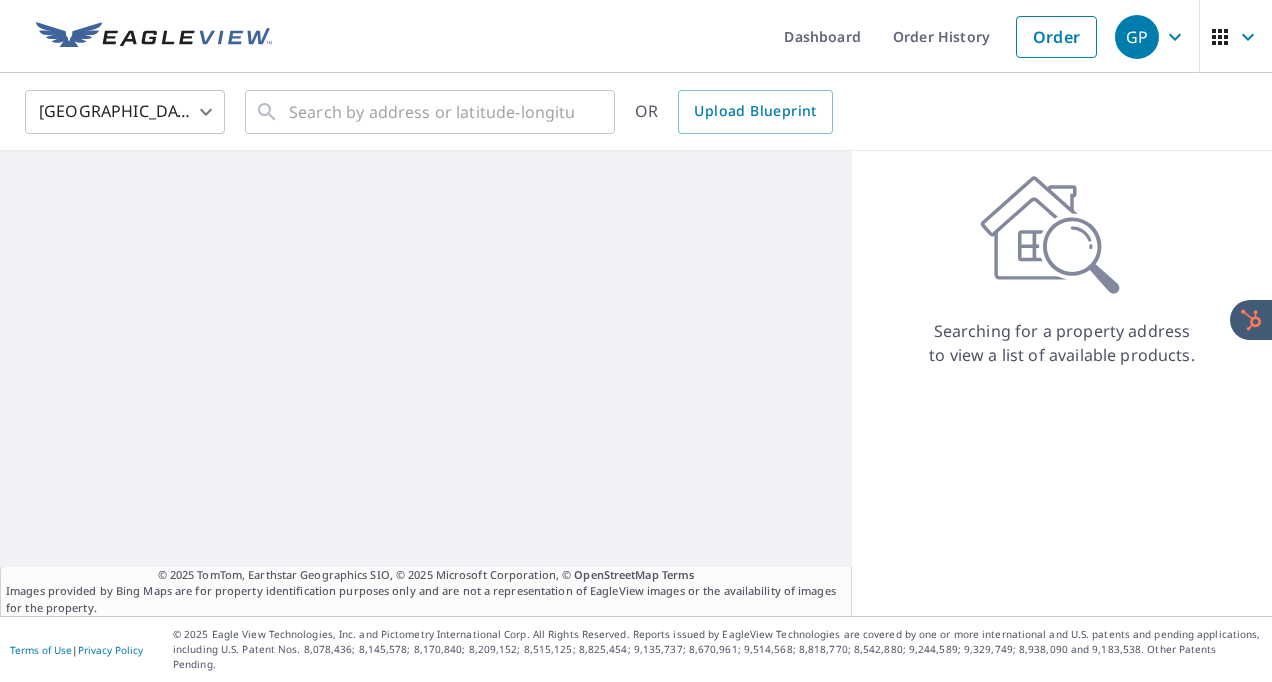 scroll, scrollTop: 0, scrollLeft: 0, axis: both 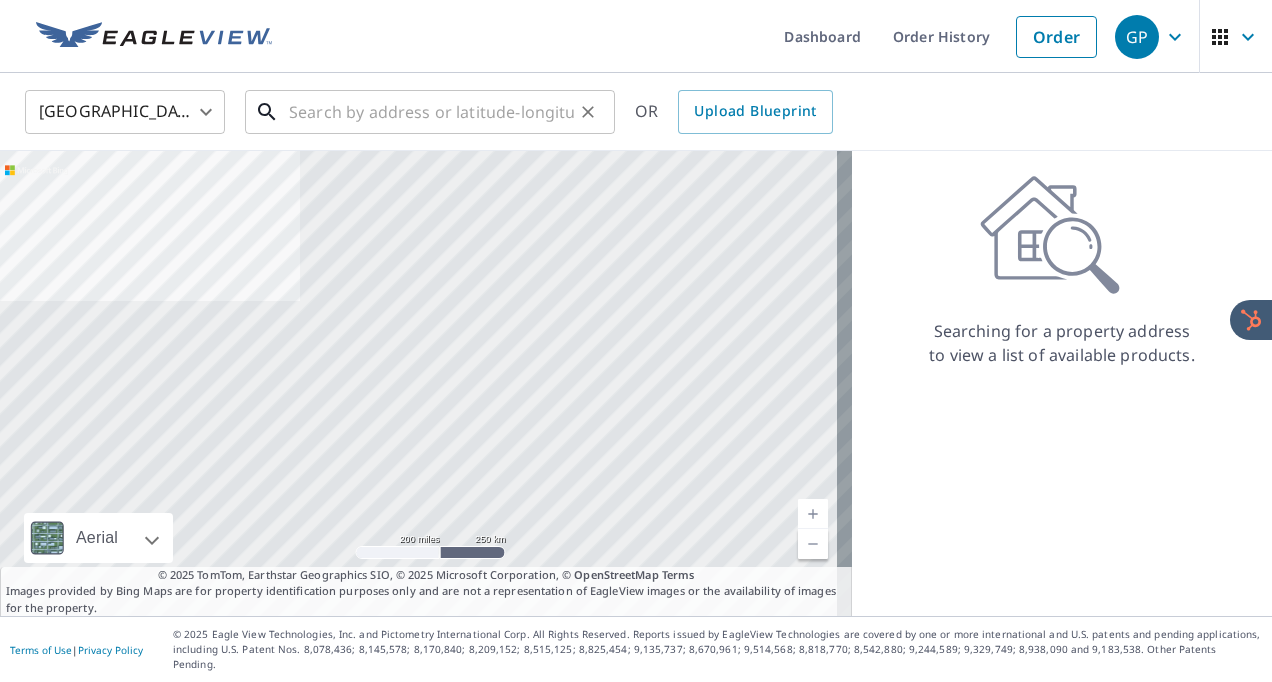 click at bounding box center [431, 112] 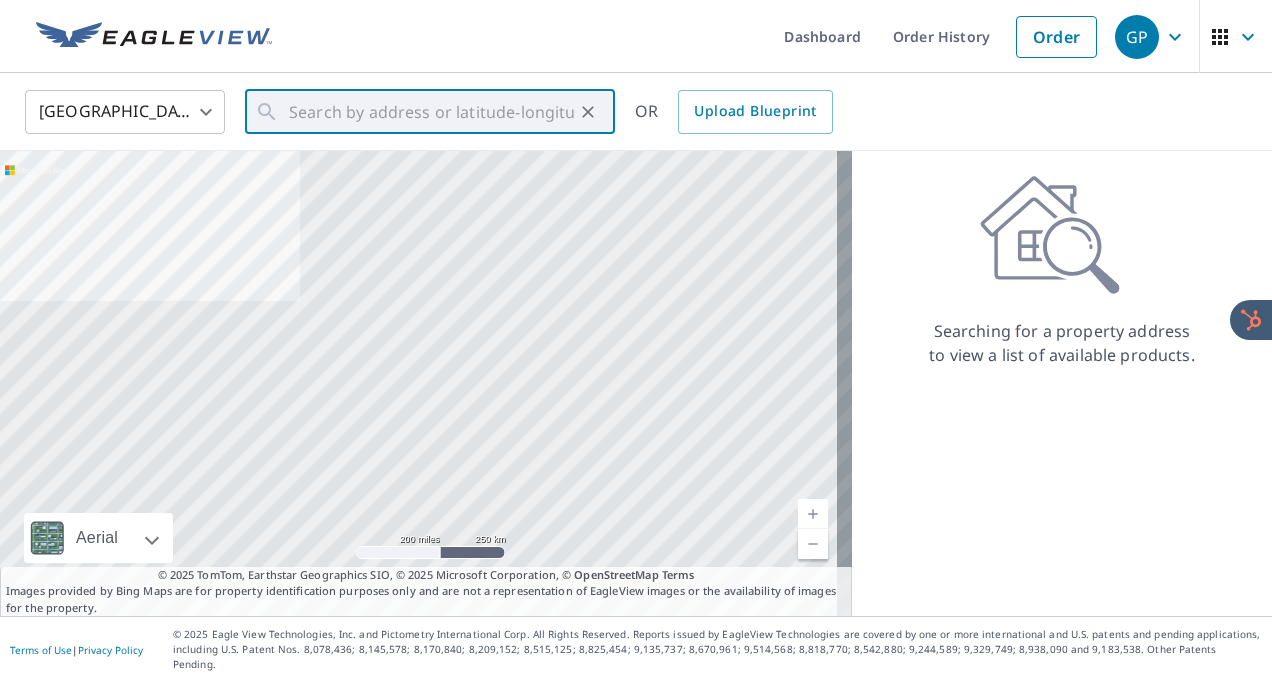 click on "GP GP
Dashboard Order History Order GP United States US ​ ​ OR Upload Blueprint Aerial Road A standard road map Aerial A detailed look from above Labels Labels 200 miles 250 km © 2025 TomTom, Earthstar Geographics  SIO, © 2025 Microsoft Corporation Terms © 2025 TomTom, Earthstar Geographics SIO, © 2025 Microsoft Corporation, ©   OpenStreetMap   Terms Images provided by Bing Maps are for property identification purposes only and are not a representation of EagleView images or the availability of images for the property. Searching for a property address to view a list of available products. Terms of Use  |  Privacy Policy © 2025 Eagle View Technologies, Inc. and Pictometry International Corp. All Rights Reserved. Reports issued by EagleView Technologies are covered by   one or more international and U.S. patents and pending applications, including U.S. Patent Nos. 8,078,436; 8,145,578; 8,170,840; 8,209,152;" at bounding box center (636, 341) 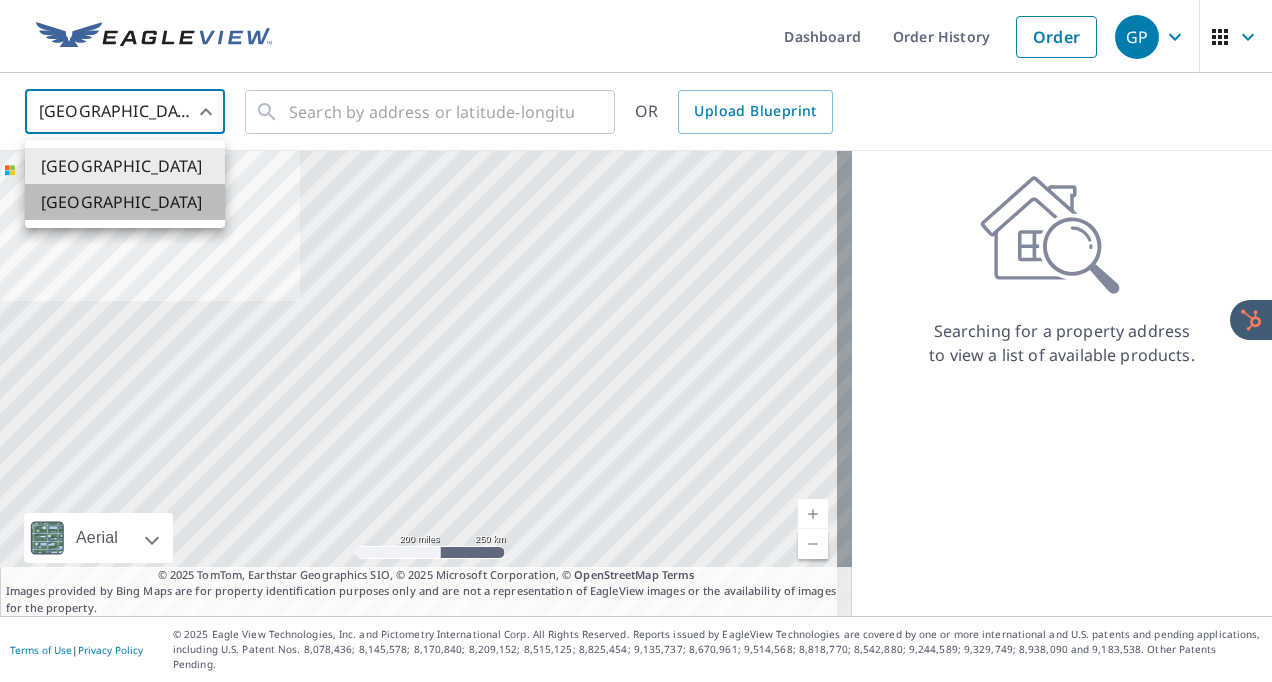click on "[GEOGRAPHIC_DATA]" at bounding box center [125, 202] 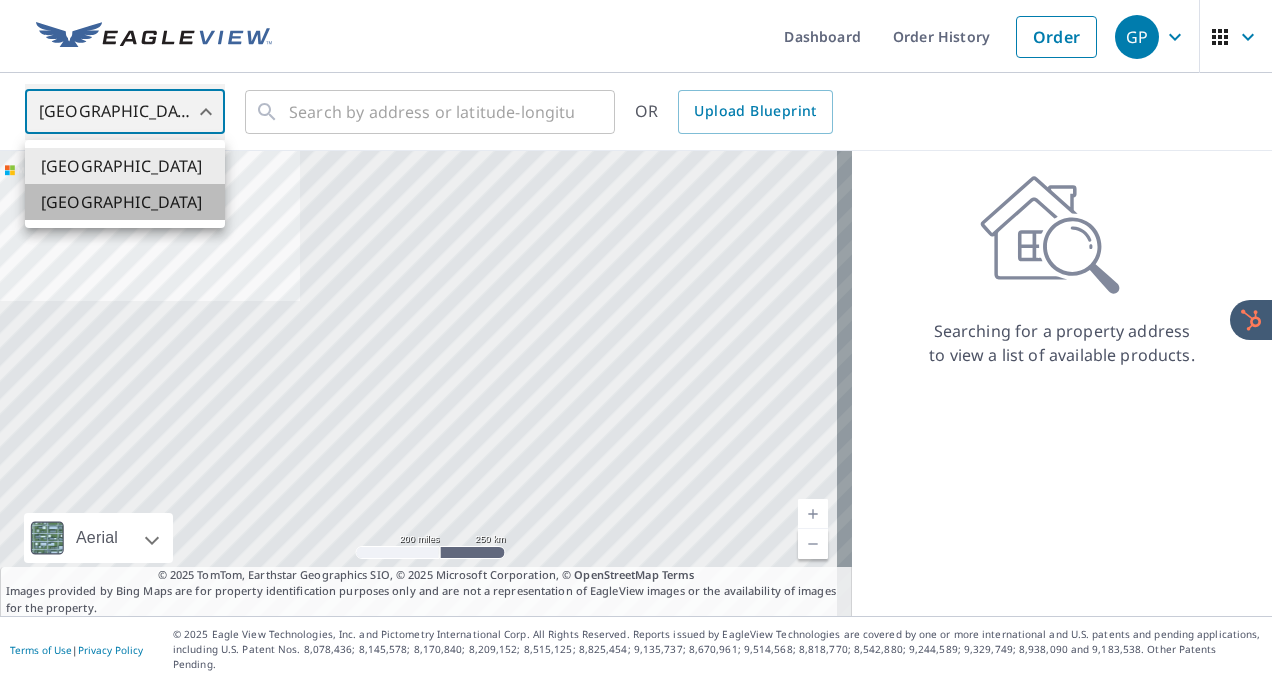 type on "CA" 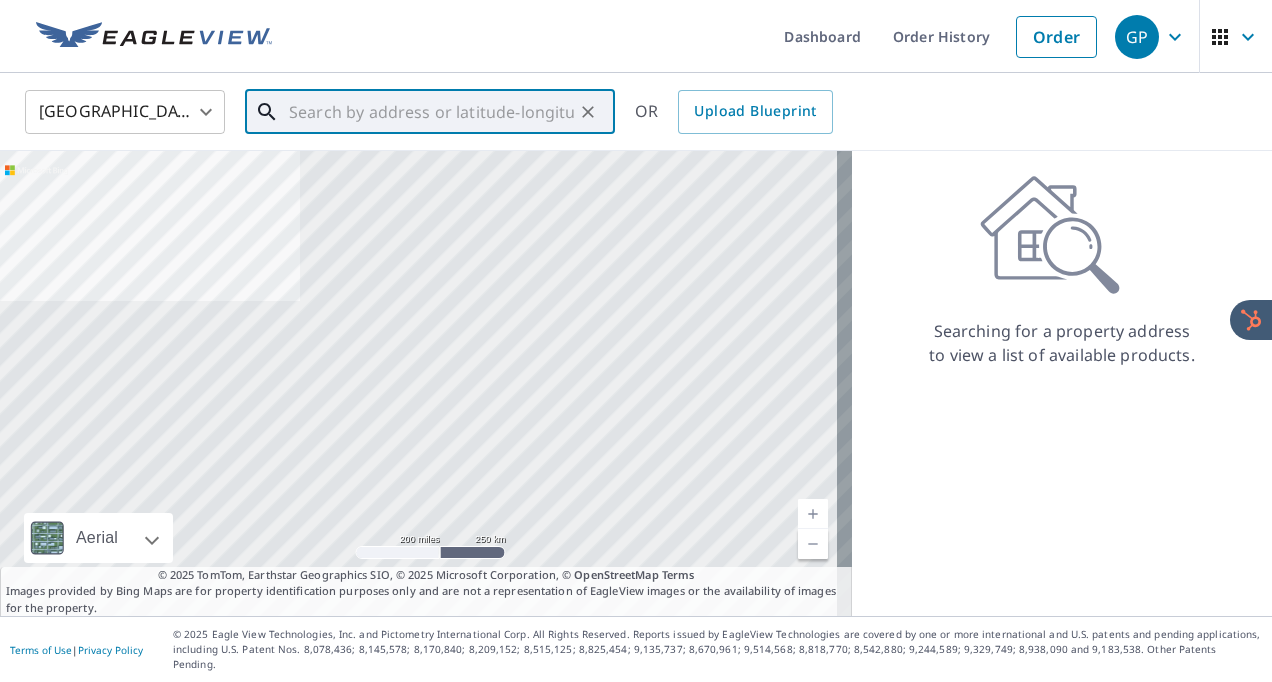 click at bounding box center [431, 112] 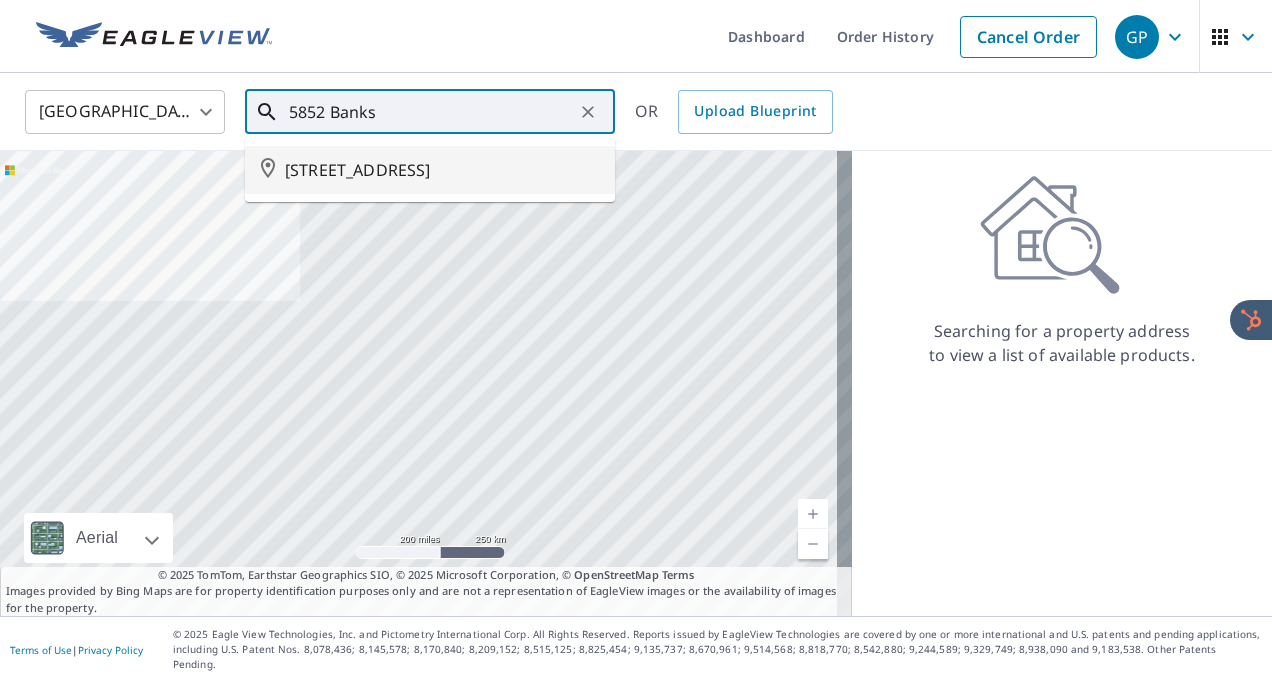 click on "[STREET_ADDRESS]" at bounding box center [442, 170] 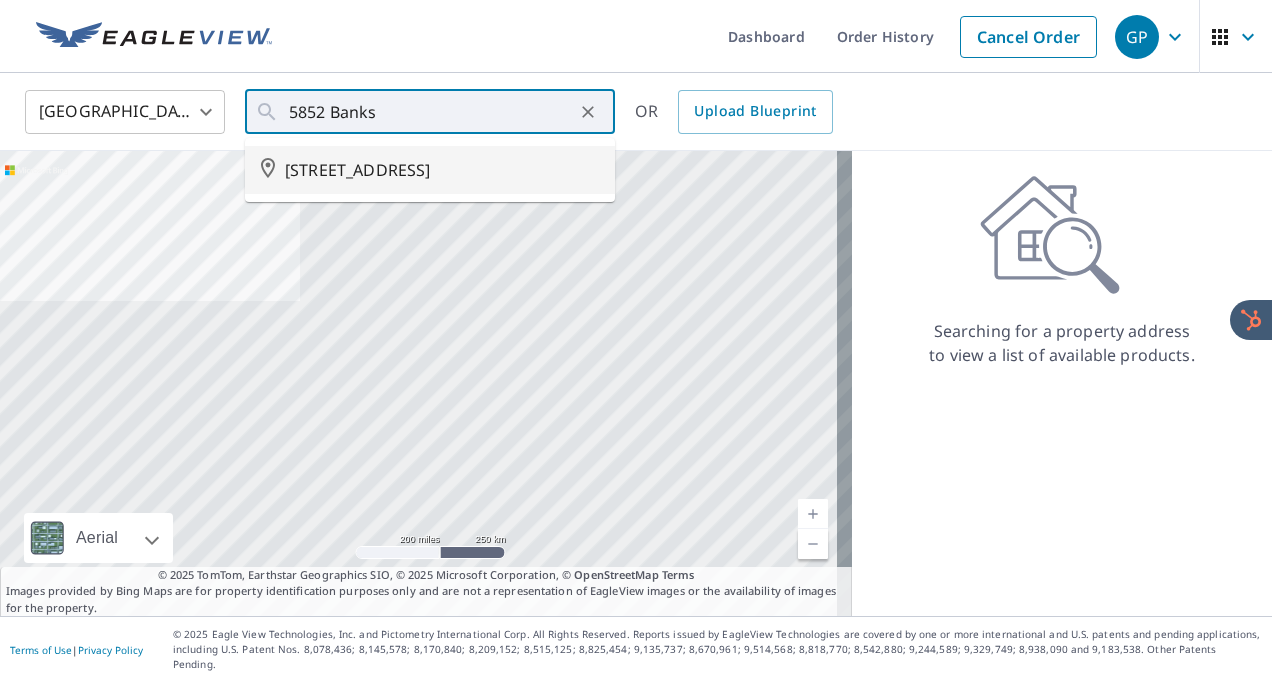 type on "[STREET_ADDRESS]" 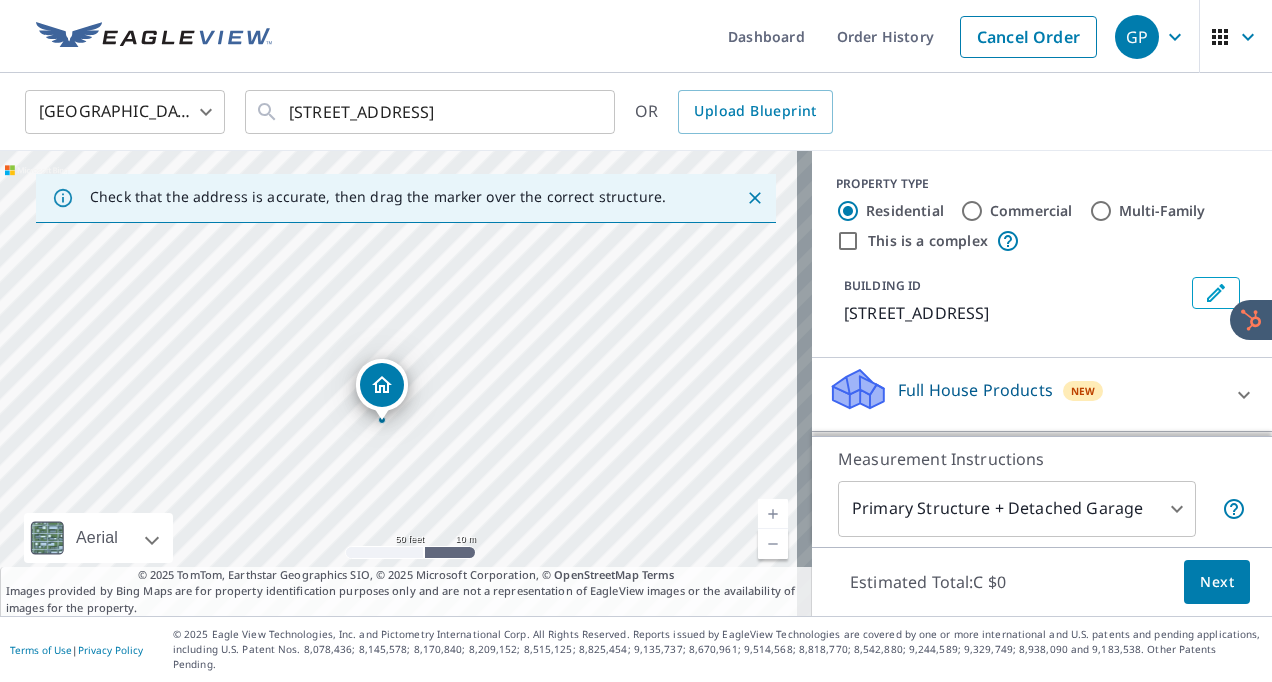 click 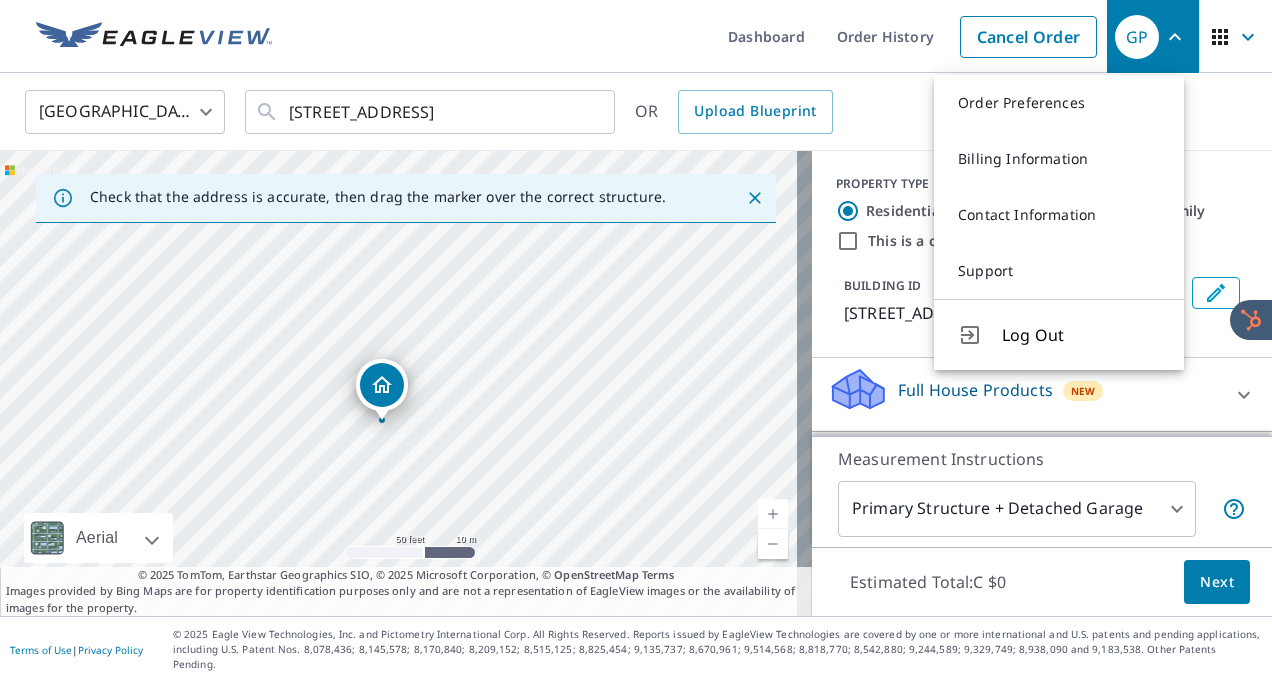 drag, startPoint x: 657, startPoint y: 49, endPoint x: 606, endPoint y: 40, distance: 51.78803 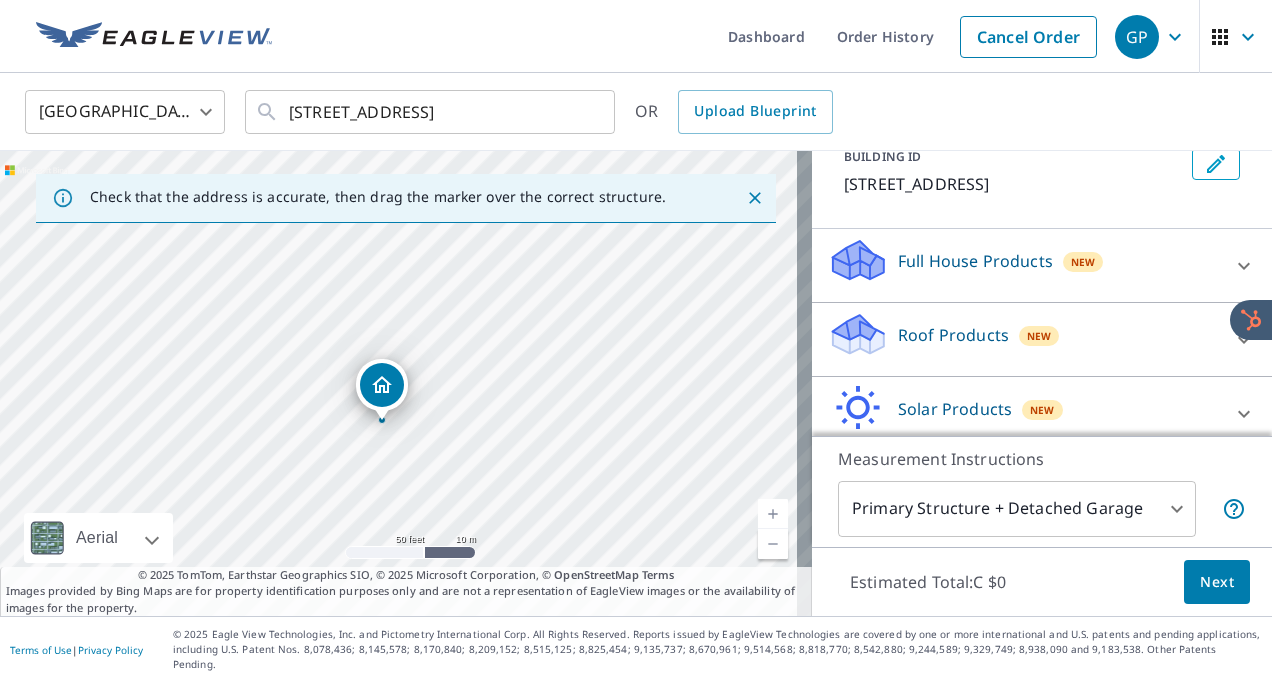scroll, scrollTop: 147, scrollLeft: 0, axis: vertical 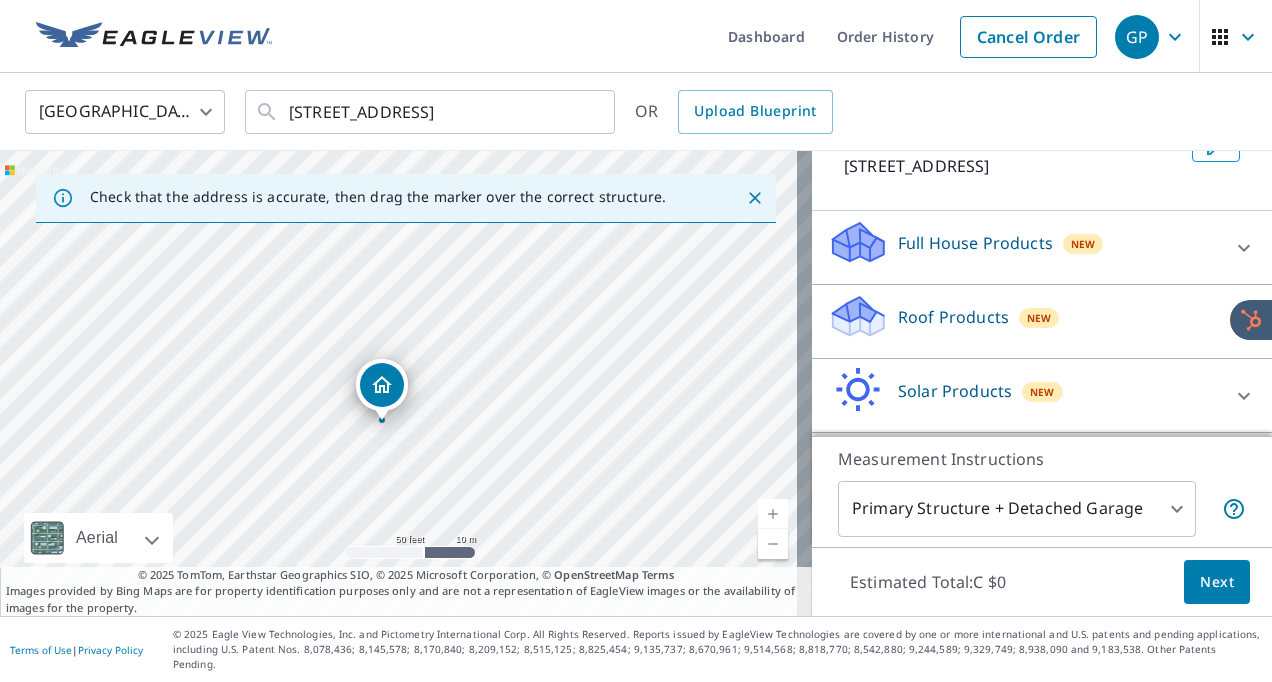 click on "Full House Products New" at bounding box center (1024, 247) 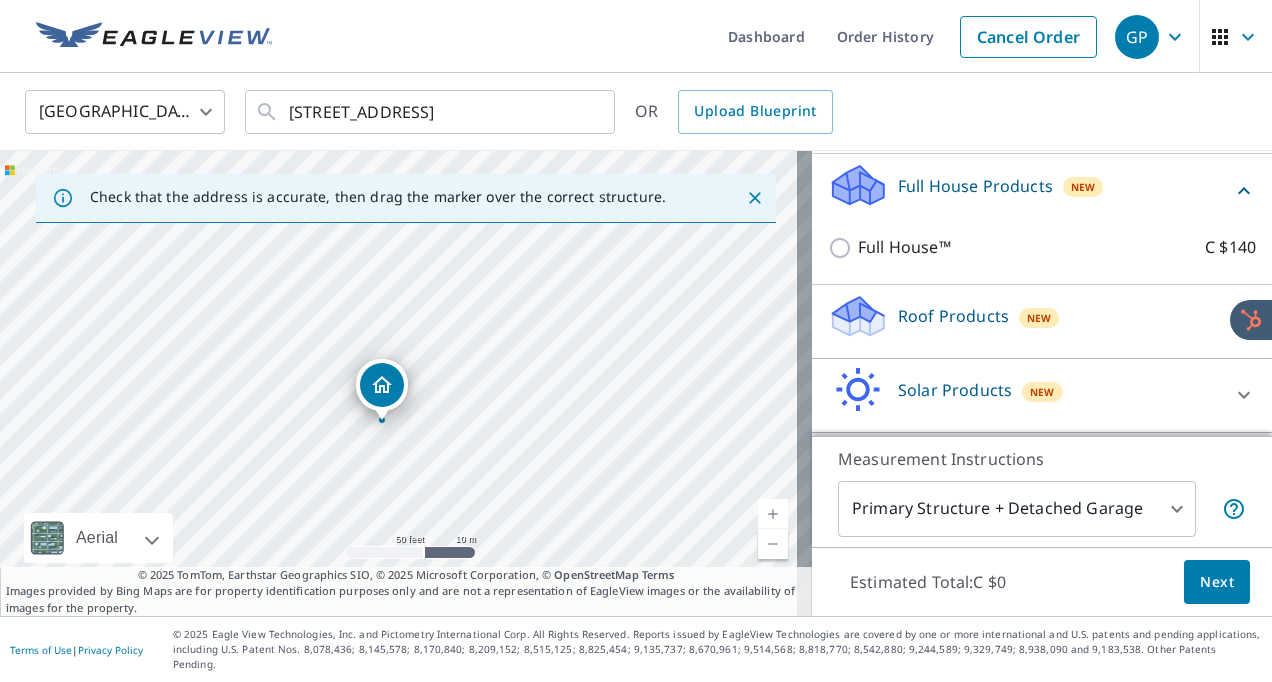 scroll, scrollTop: 205, scrollLeft: 0, axis: vertical 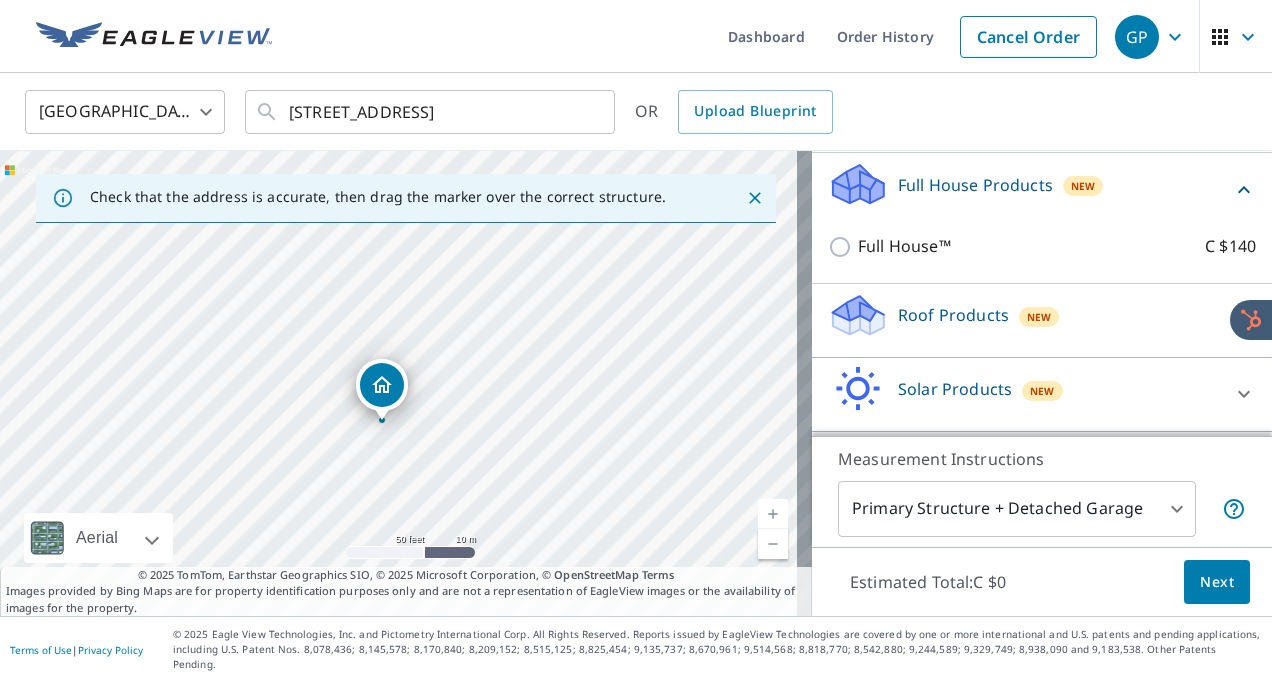 click on "Full House Products New" at bounding box center [1030, 189] 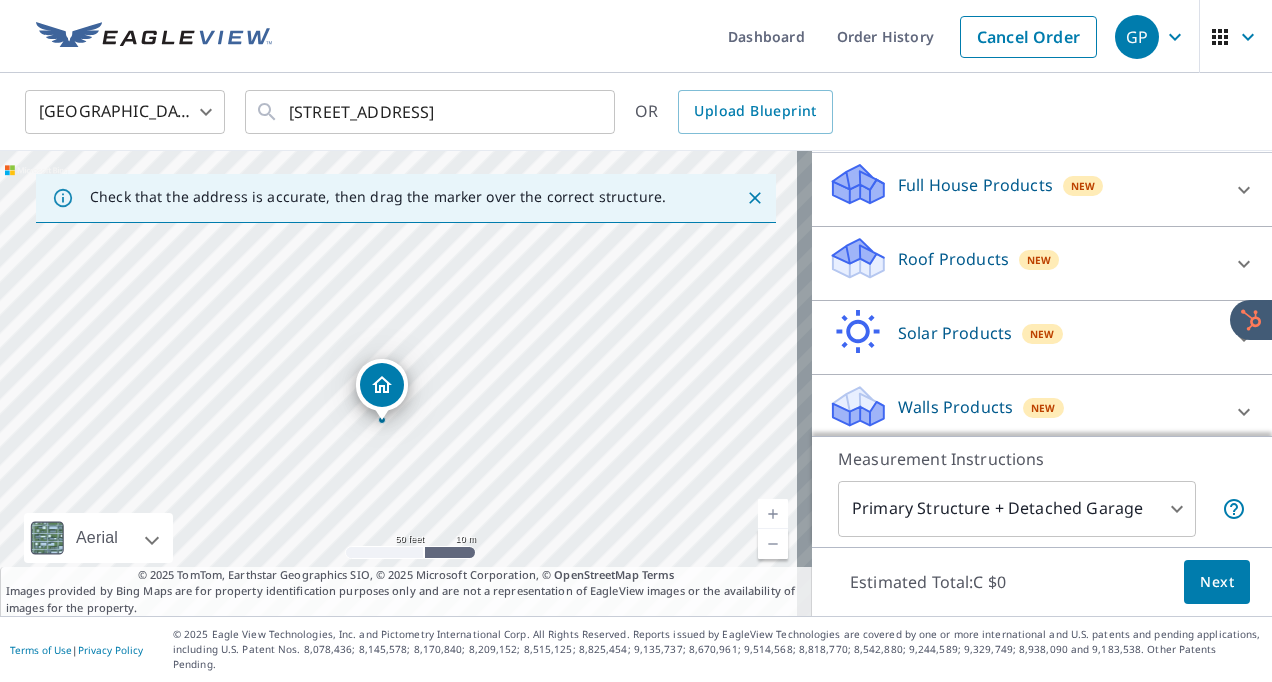 click on "Roof Products New" at bounding box center [1024, 263] 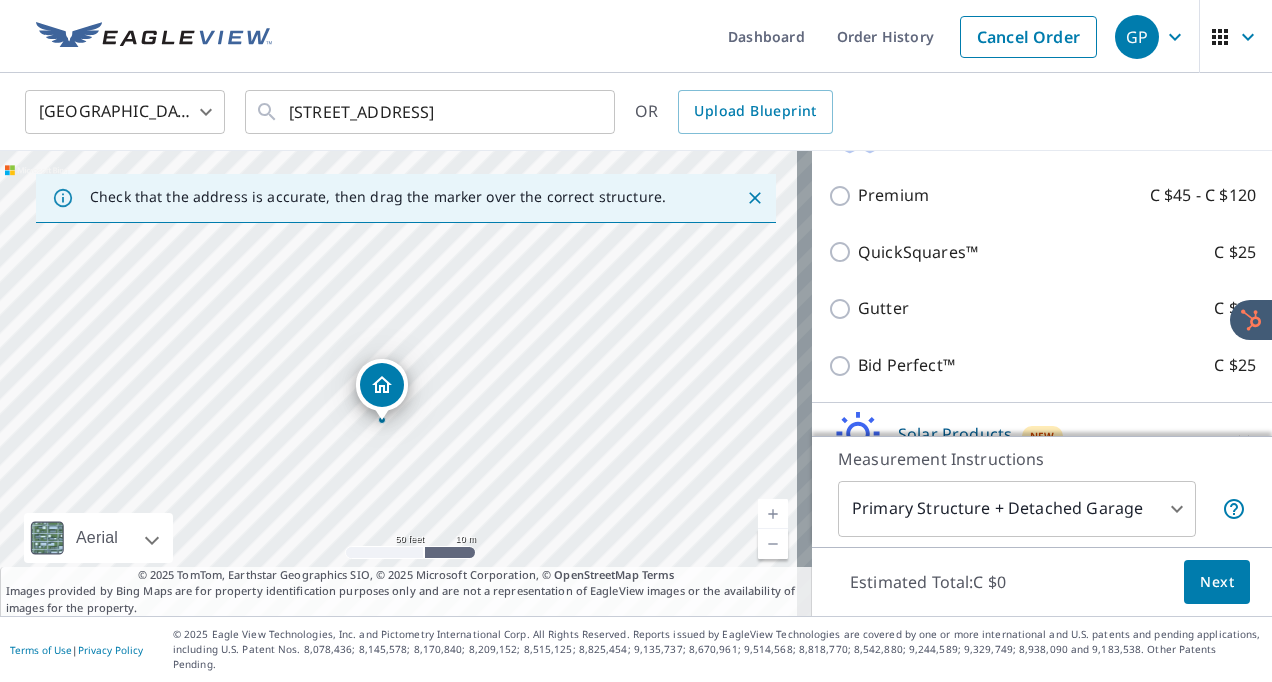 scroll, scrollTop: 329, scrollLeft: 0, axis: vertical 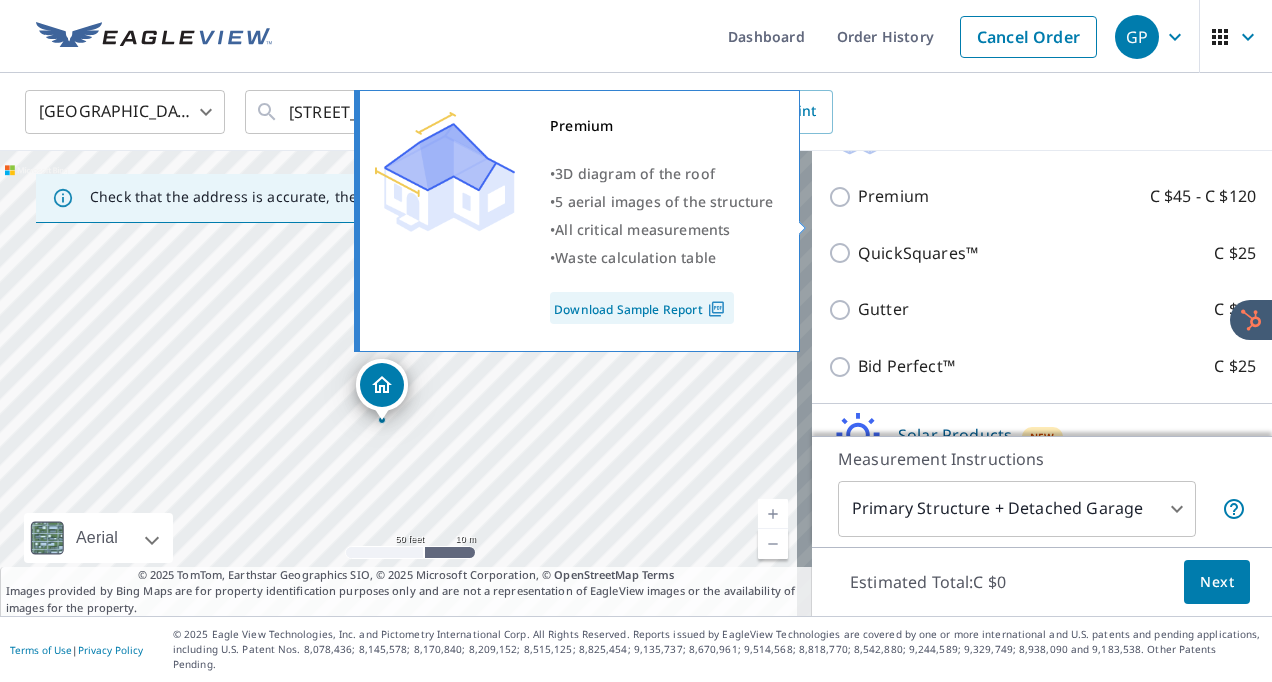 click on "Premium" at bounding box center (893, 196) 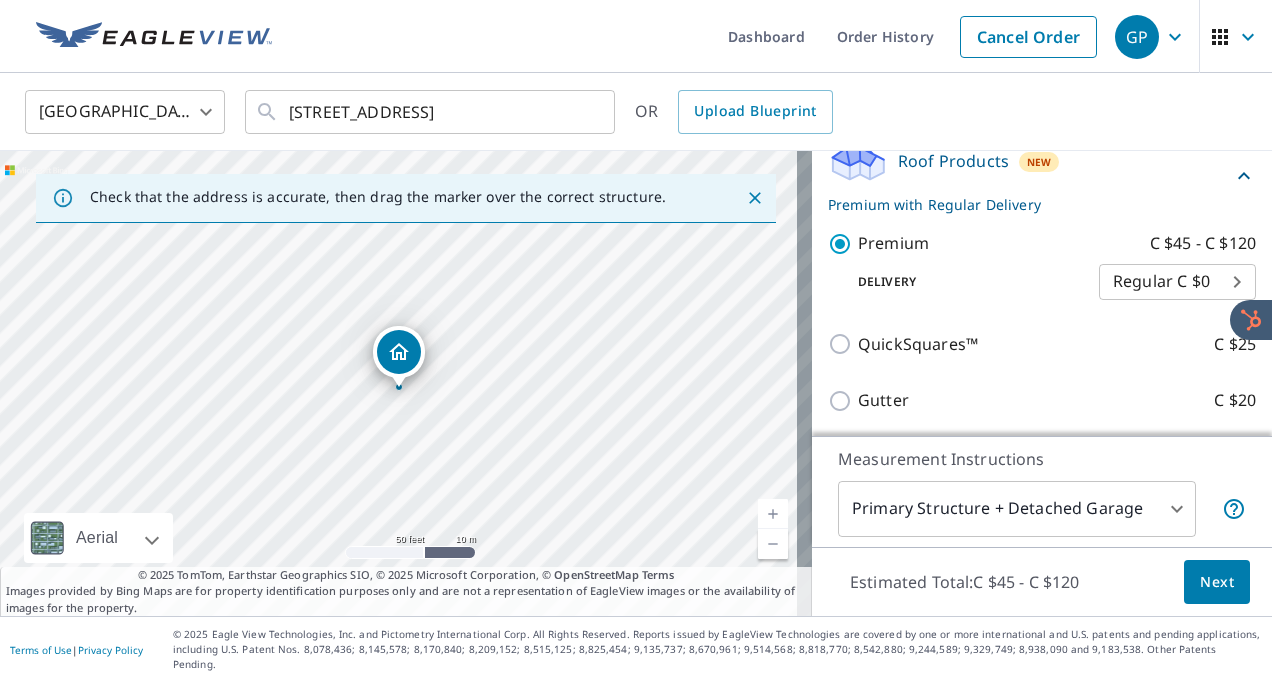 scroll, scrollTop: 302, scrollLeft: 0, axis: vertical 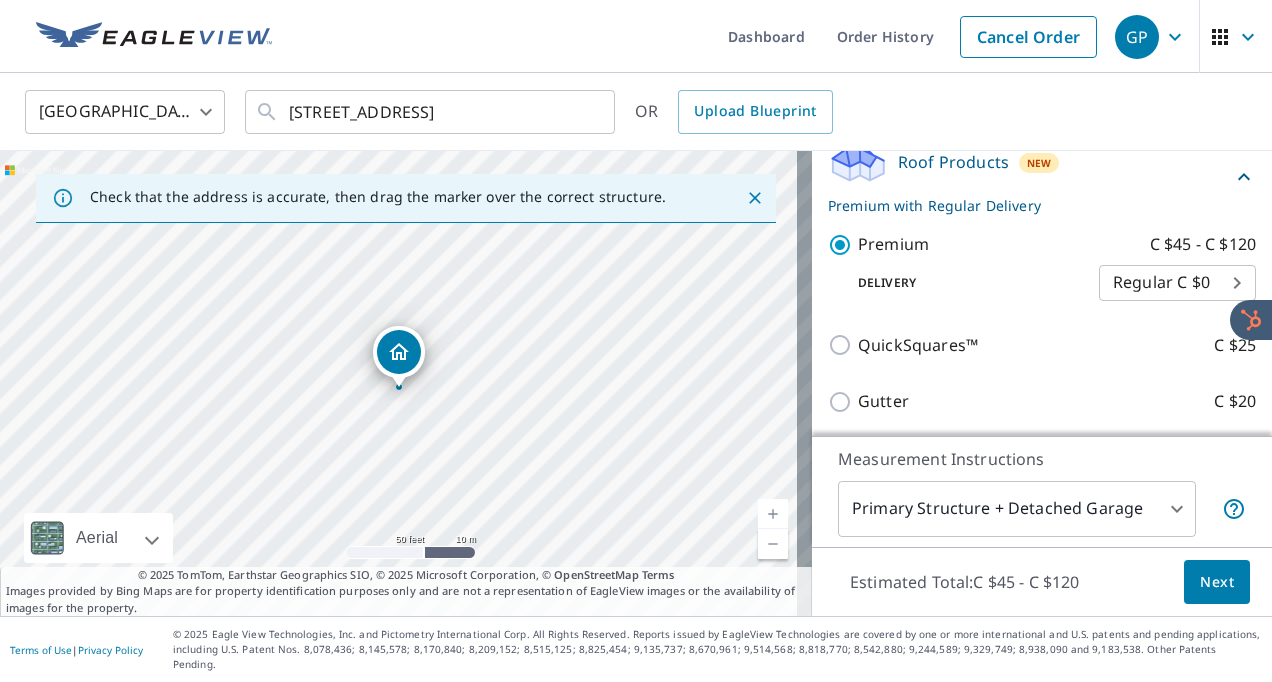 click on "GP GP
Dashboard Order History Cancel Order GP Canada [GEOGRAPHIC_DATA] ​ [STREET_ADDRESS] ​ OR Upload Blueprint Check that the address is accurate, then drag the marker over the correct structure. [STREET_ADDRESS][GEOGRAPHIC_DATA] A standard road map Aerial A detailed look from above Labels Labels 50 feet 10 m © 2025 TomTom, © Vexcel Imaging, © 2025 Microsoft Corporation,  © OpenStreetMap Terms © 2025 TomTom, Earthstar Geographics SIO, © 2025 Microsoft Corporation, ©   OpenStreetMap   Terms Images provided by Bing Maps are for property identification purposes only and are not a representation of EagleView images or the availability of images for the property. PROPERTY TYPE Residential Commercial Multi-Family This is a complex BUILDING ID [STREET_ADDRESS] Full House Products New Full House™ C $140 Roof Products New Premium with Regular Delivery Premium C $45 - C $120 Delivery Regular C $0 8 ​ QuickSquares™ C $25 Gutter C $20 Bid Perfect™" at bounding box center [636, 341] 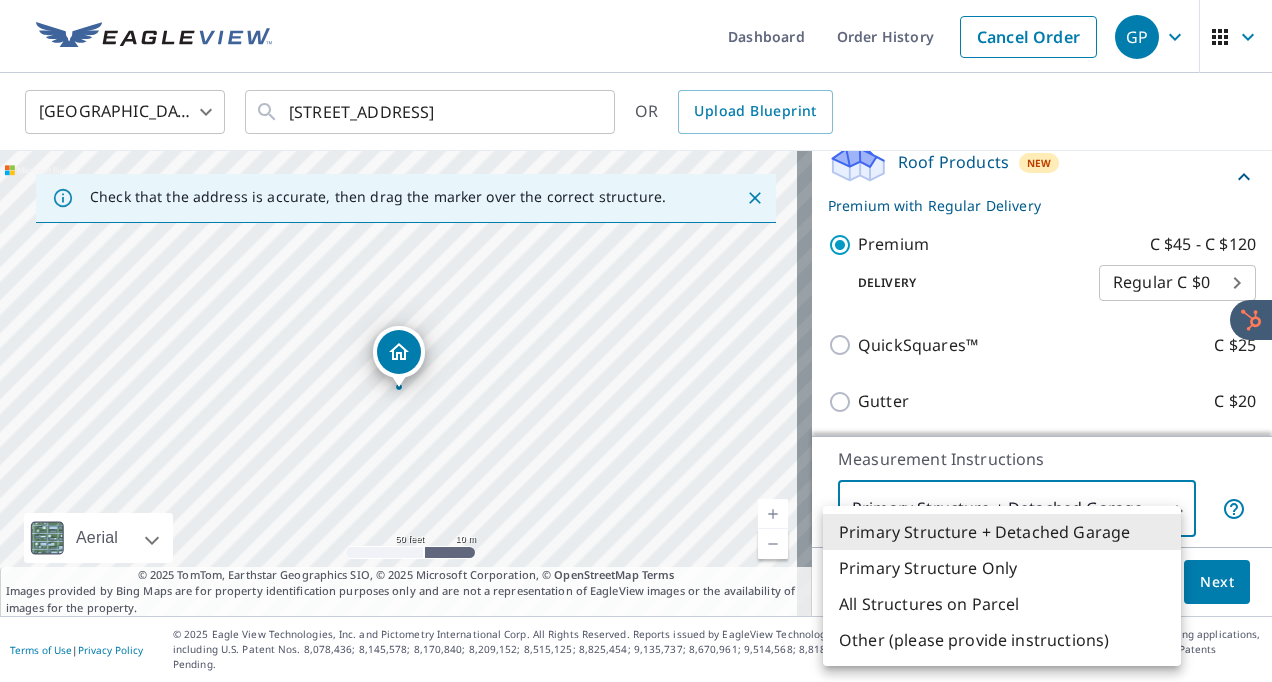 click on "Primary Structure + Detached Garage" at bounding box center [1002, 532] 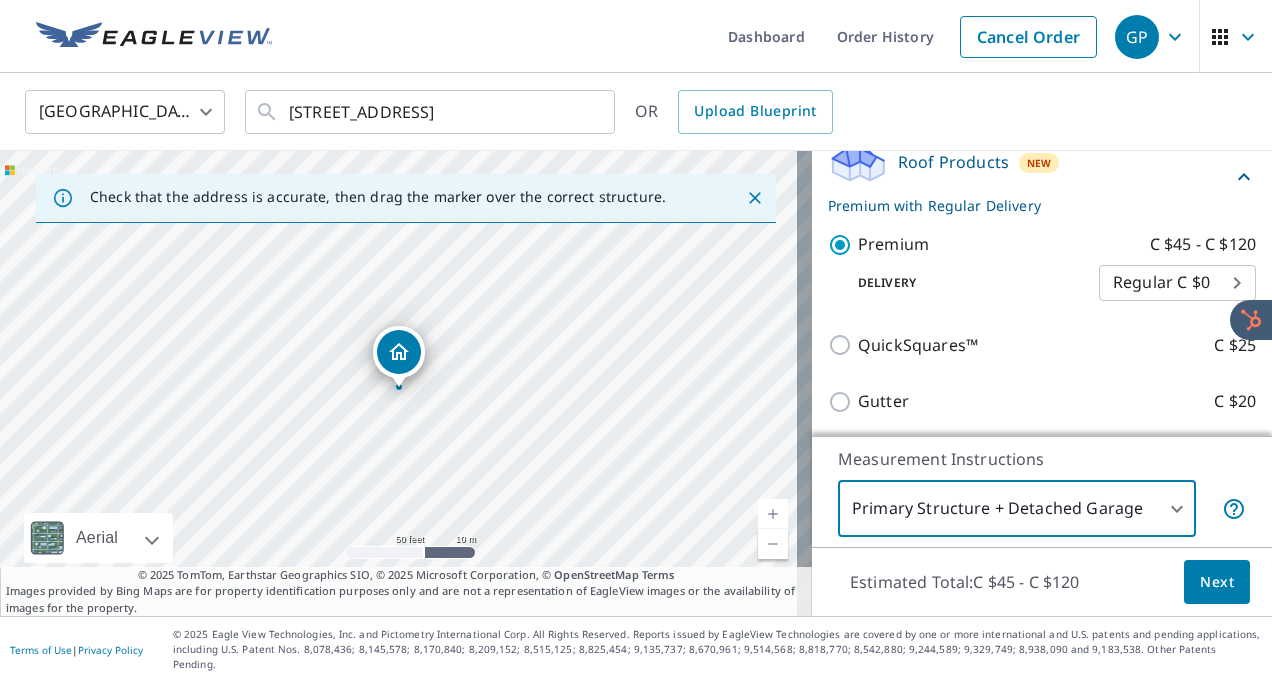 click on "Next" at bounding box center (1217, 582) 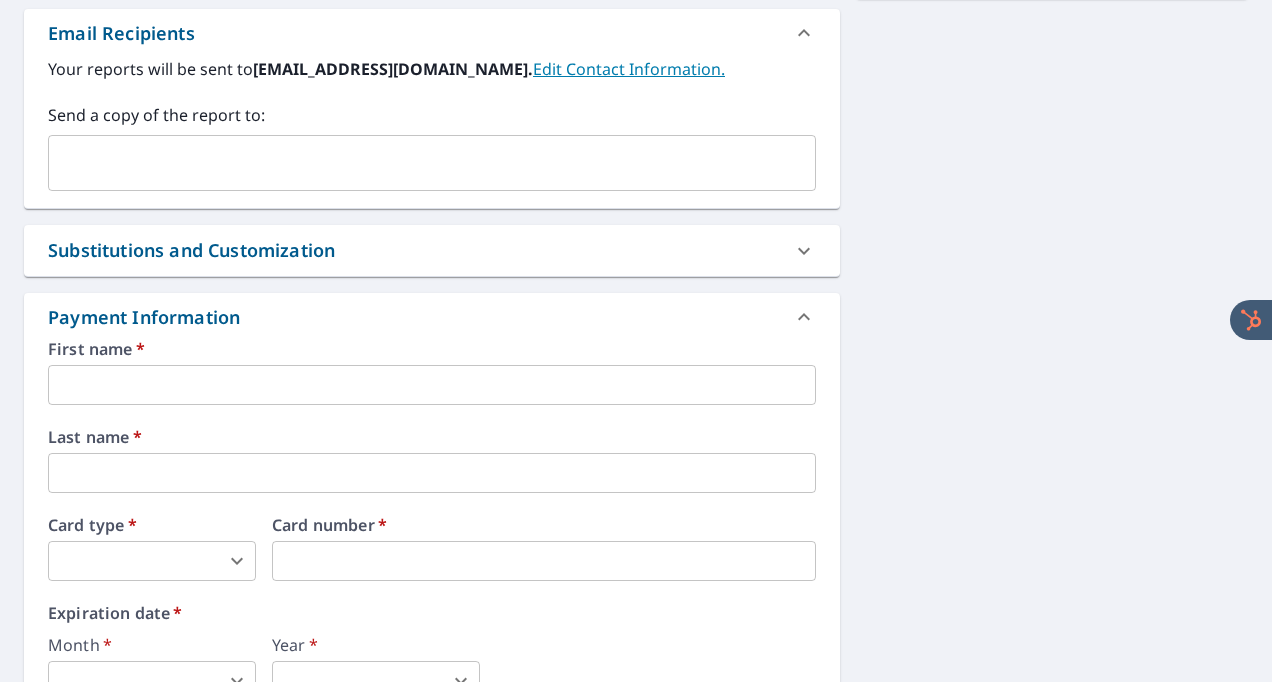scroll, scrollTop: 784, scrollLeft: 0, axis: vertical 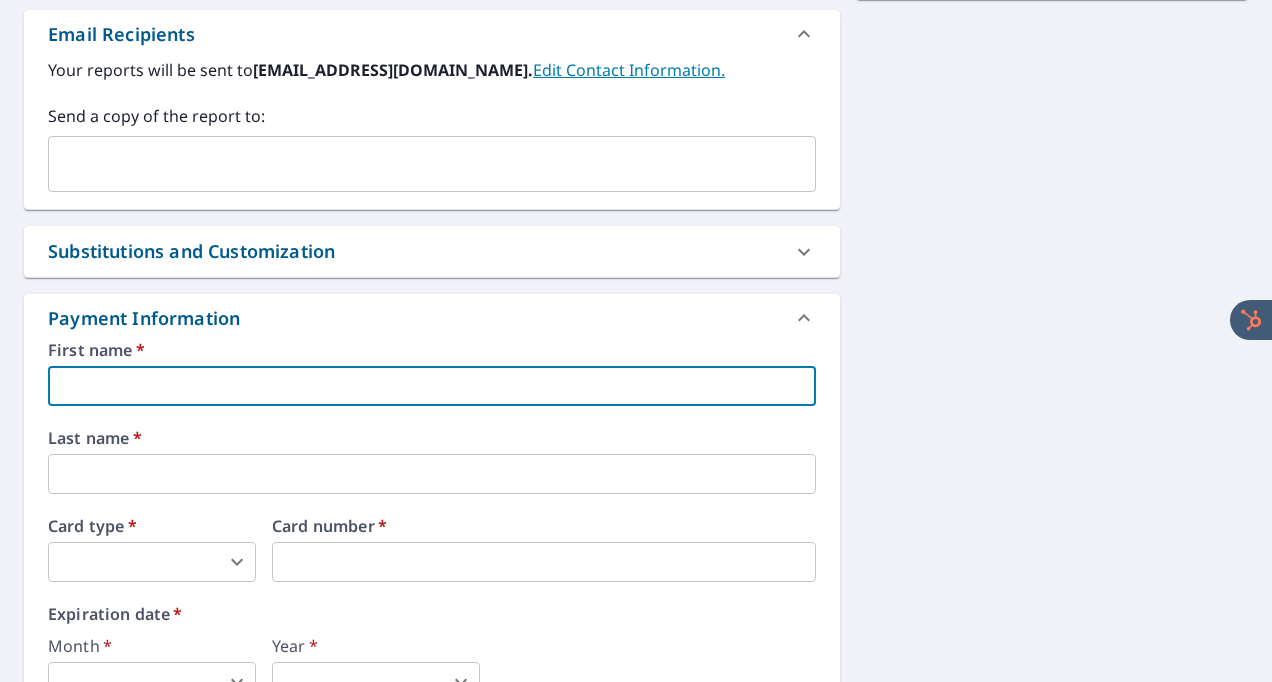 click at bounding box center [432, 386] 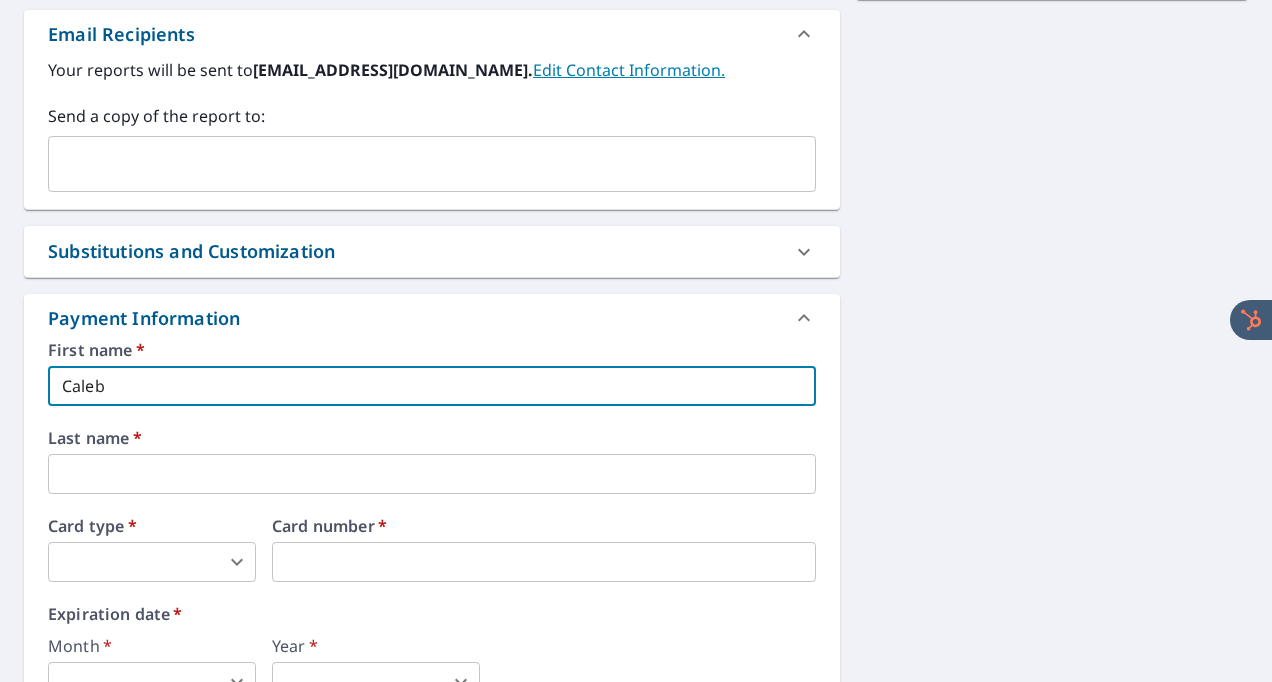 type on "[EMAIL_ADDRESS][DOMAIN_NAME]" 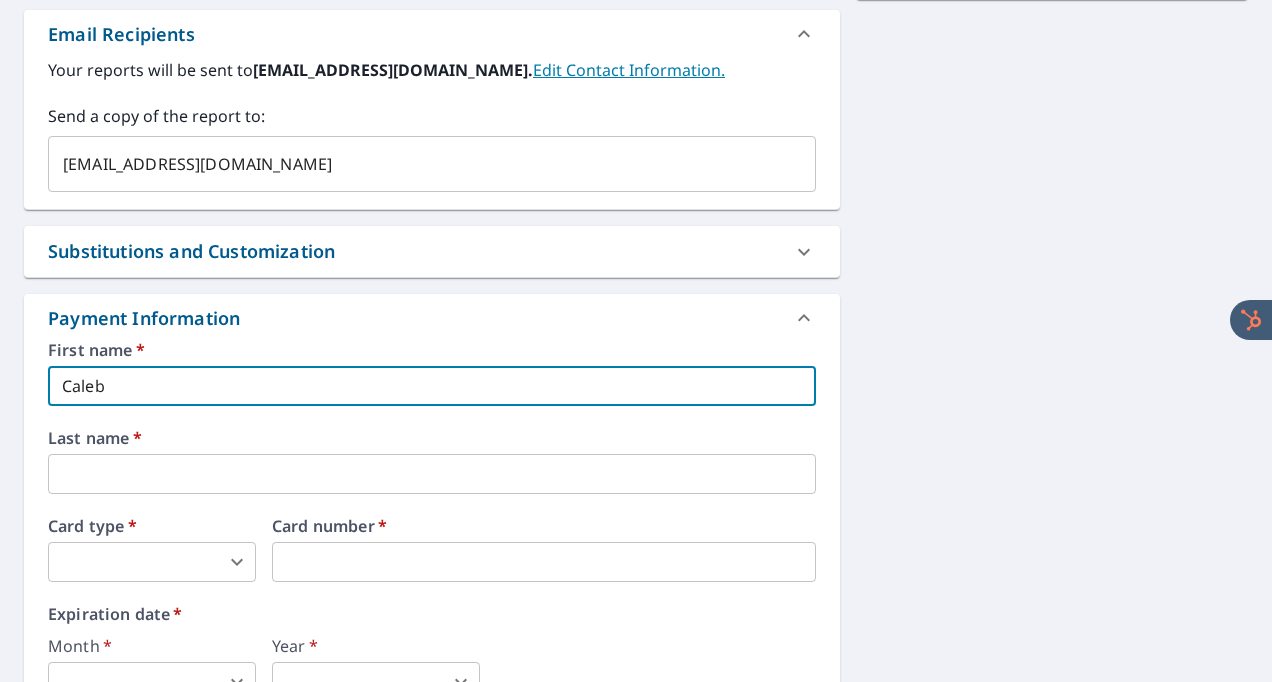 type on "[PERSON_NAME]" 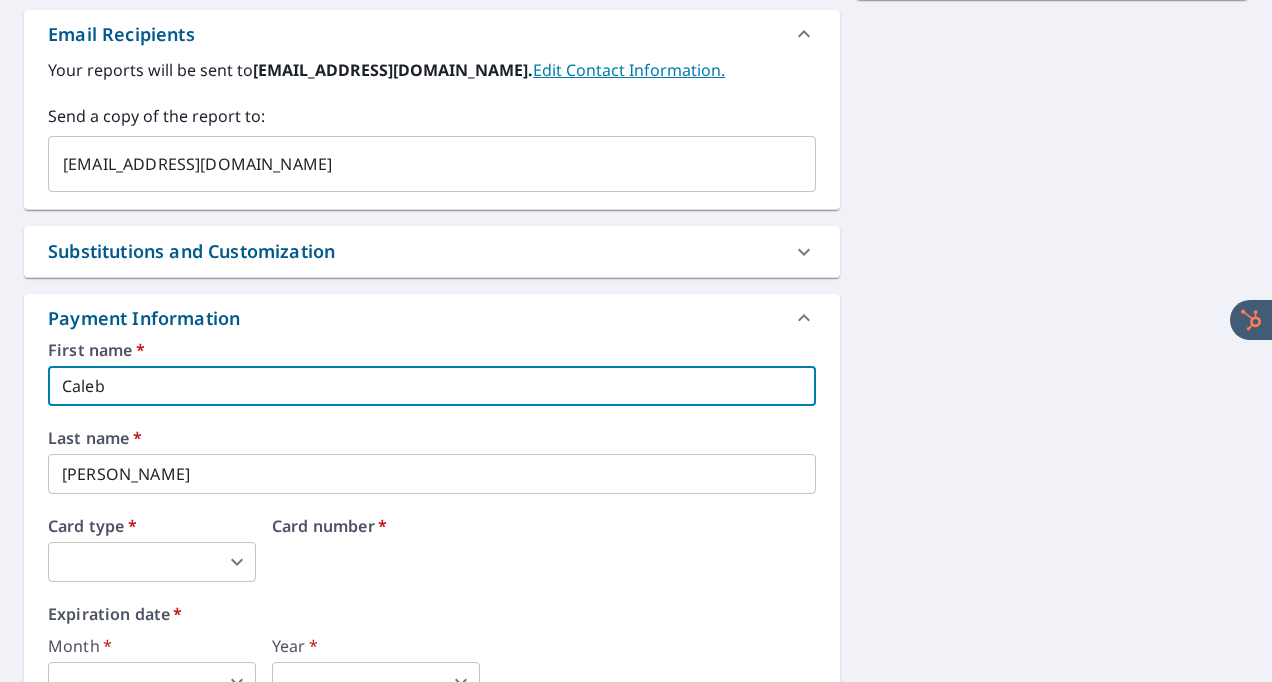 type on "[PERSON_NAME]" 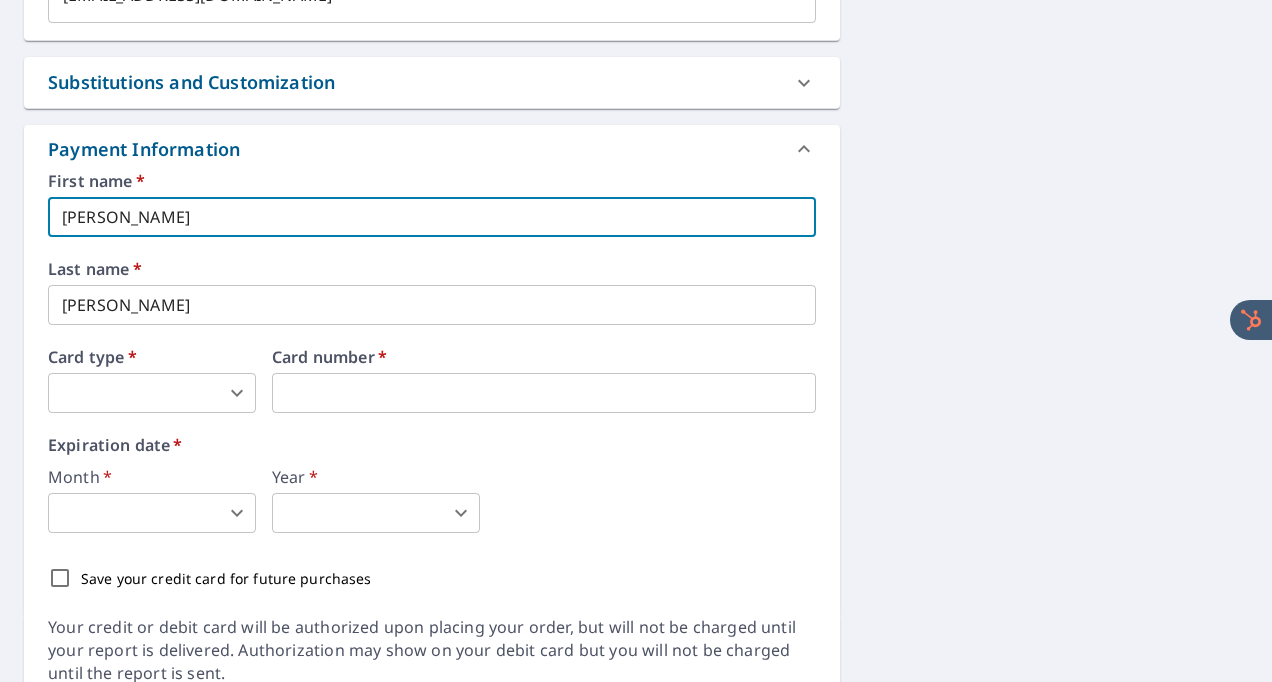 scroll, scrollTop: 955, scrollLeft: 0, axis: vertical 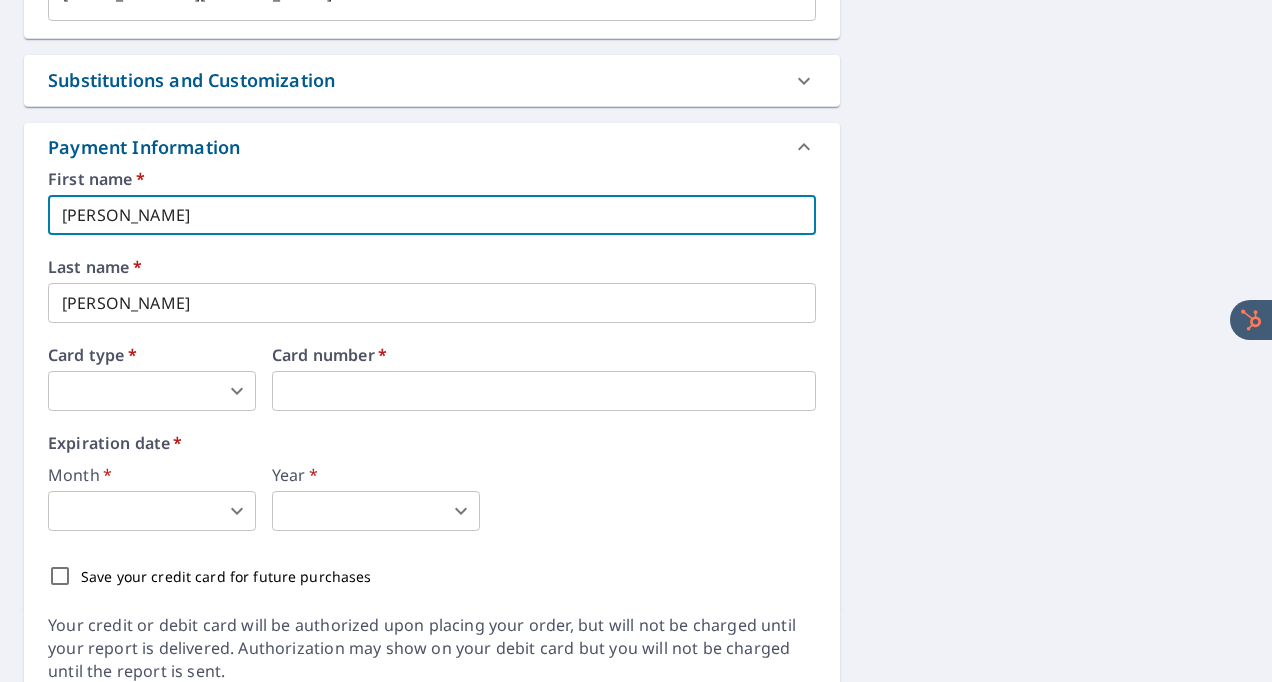 click on "GP GP
Dashboard Order History Cancel Order GP Dashboard / Finalize Order Finalize Order [STREET_ADDRESS][GEOGRAPHIC_DATA] A standard road map Aerial A detailed look from above Labels Labels 250 feet 50 m © 2025 TomTom, © Vexcel Imaging, © 2025 Microsoft Corporation,  © OpenStreetMap Terms PROPERTY TYPE Residential BUILDING ID [STREET_ADDRESS] Changes to structures in last 4 years ( renovations, additions, etc. ) Include Special Instructions x ​ Claim Information Claim number ​ Claim information ​ PO number ​ Date of loss ​ Cat ID ​ Email Recipients Your reports will be sent to  [EMAIL_ADDRESS][DOMAIN_NAME].  Edit Contact Information. Send a copy of the report to: [EMAIL_ADDRESS][DOMAIN_NAME] ​ Substitutions and Customization Roof measurement report substitutions If a Premium Report is unavailable send me an Extended Coverage 3D Report: Yes No Ask If an Extended Coverage 3D Report is unavailable send me an Extended Coverage 2D Report: Yes No Ask Yes No *" at bounding box center (636, 341) 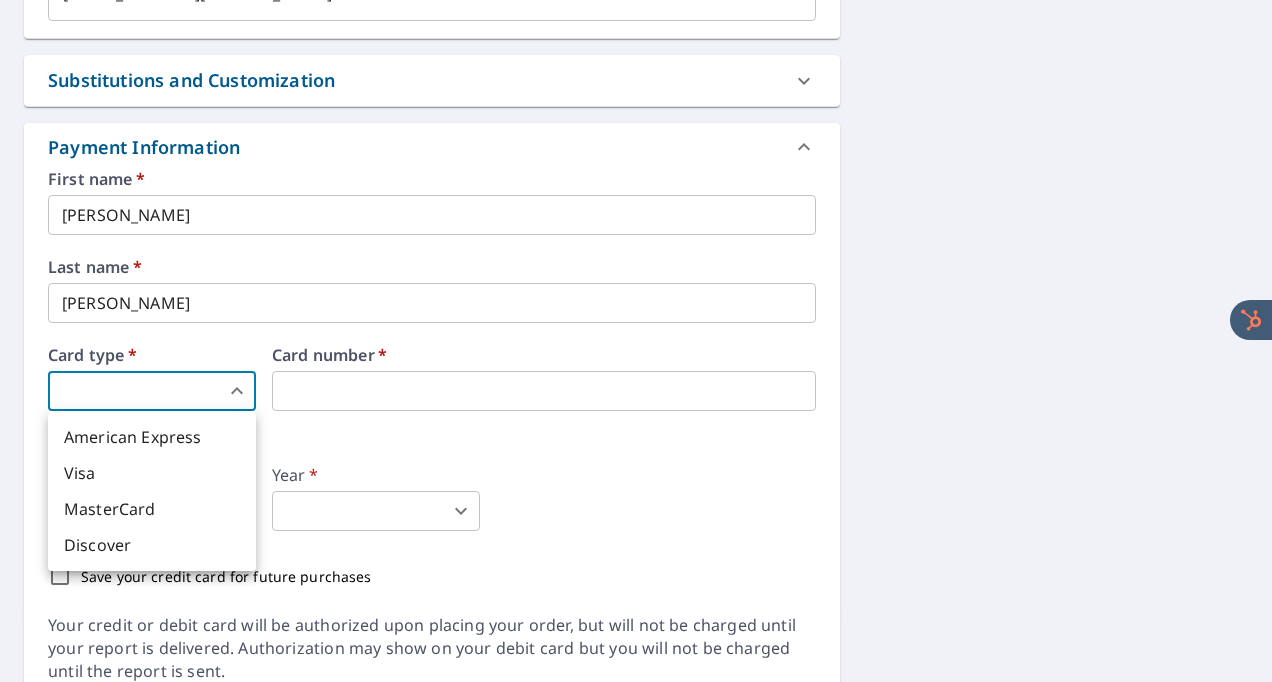 click on "Visa" at bounding box center (152, 473) 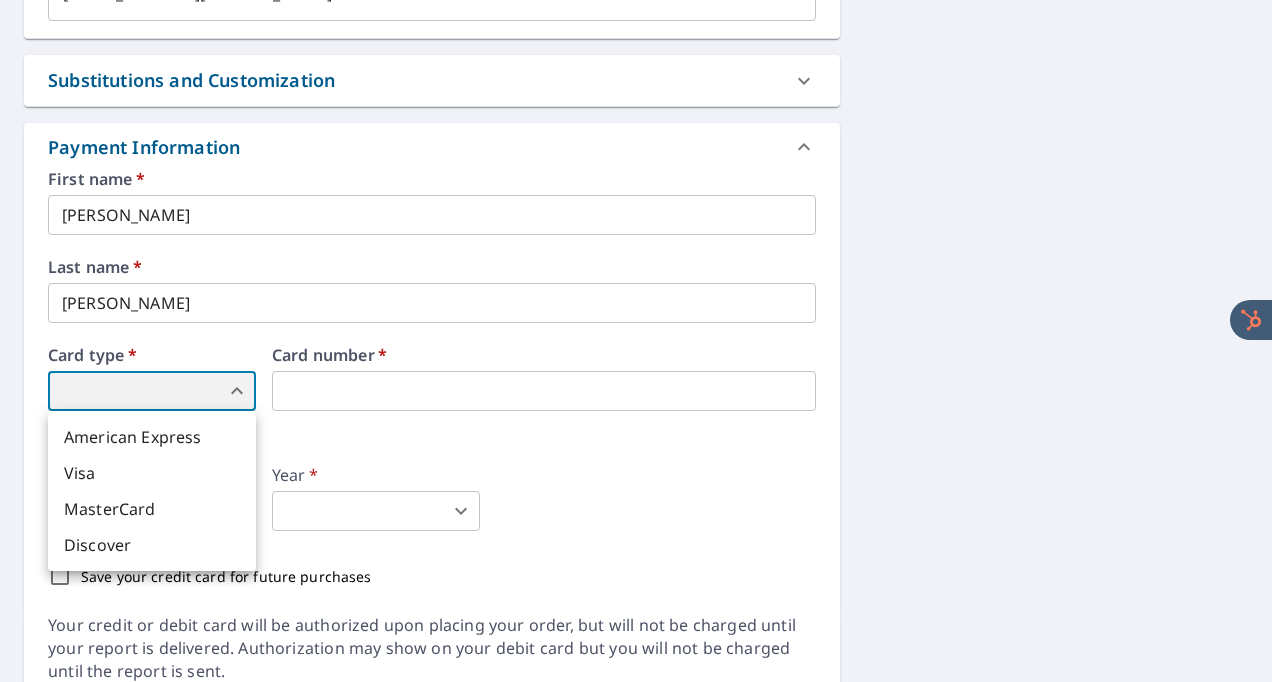 type on "2" 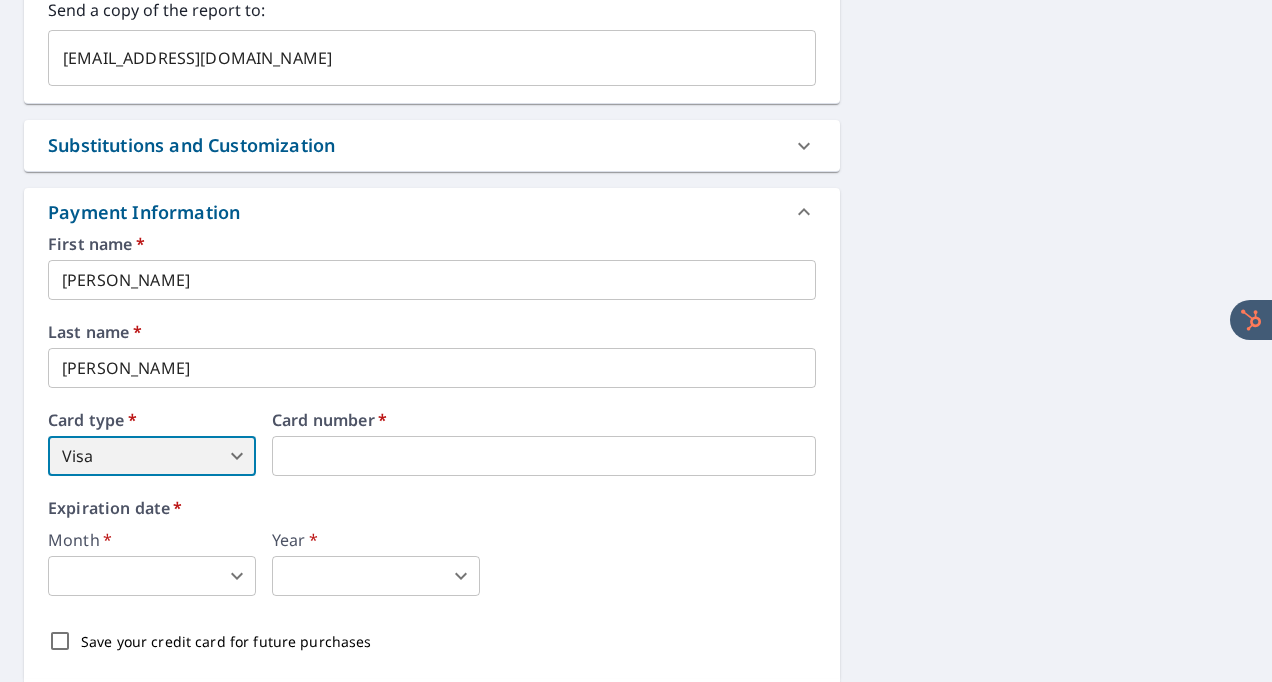 scroll, scrollTop: 889, scrollLeft: 0, axis: vertical 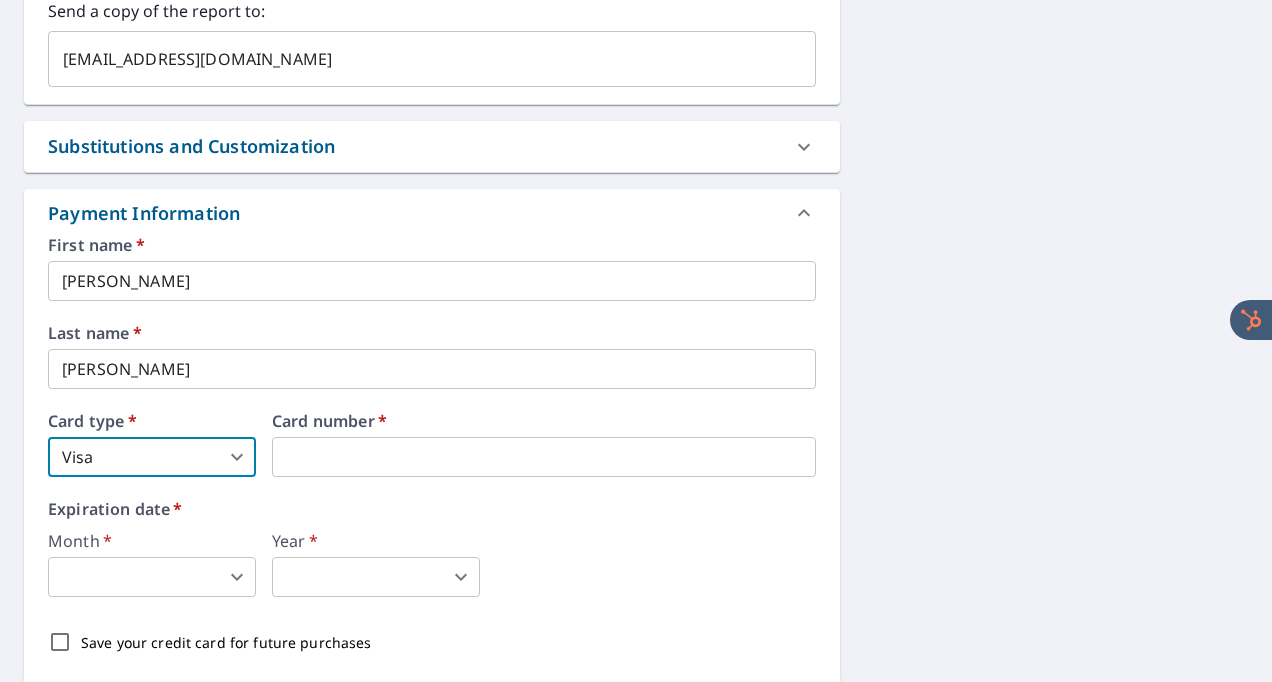 click on "[PERSON_NAME]" at bounding box center [432, 281] 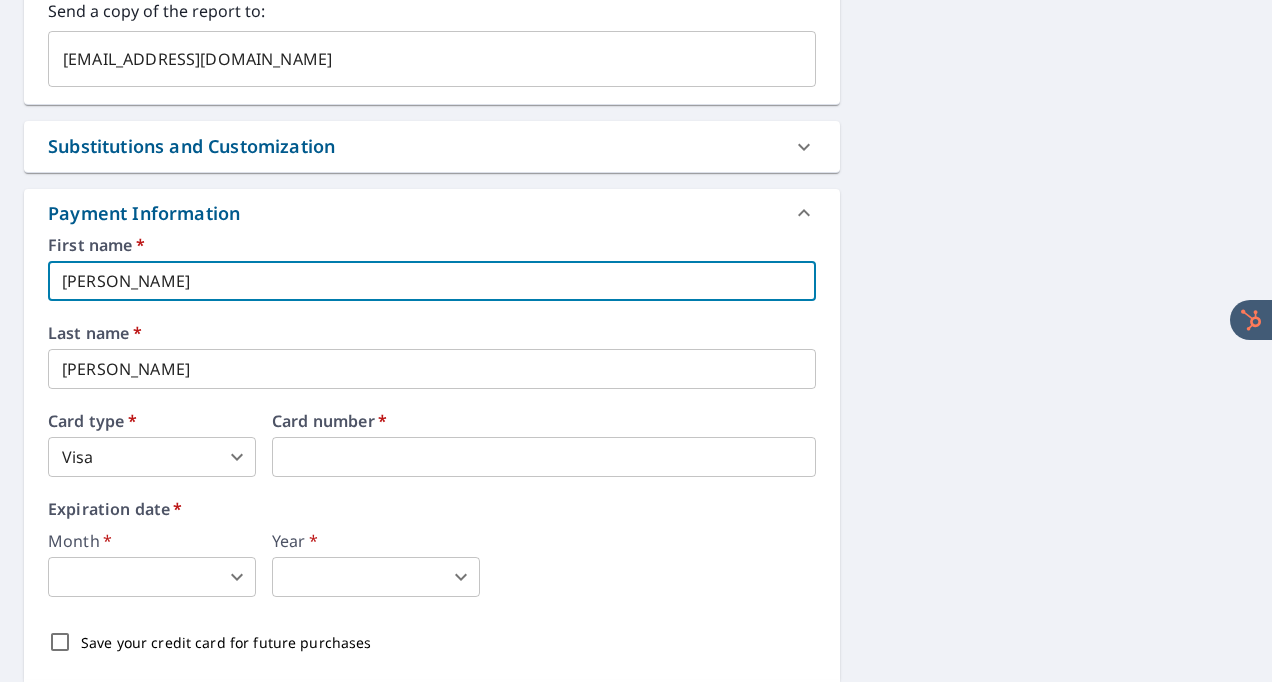 click on "[PERSON_NAME]" at bounding box center (432, 281) 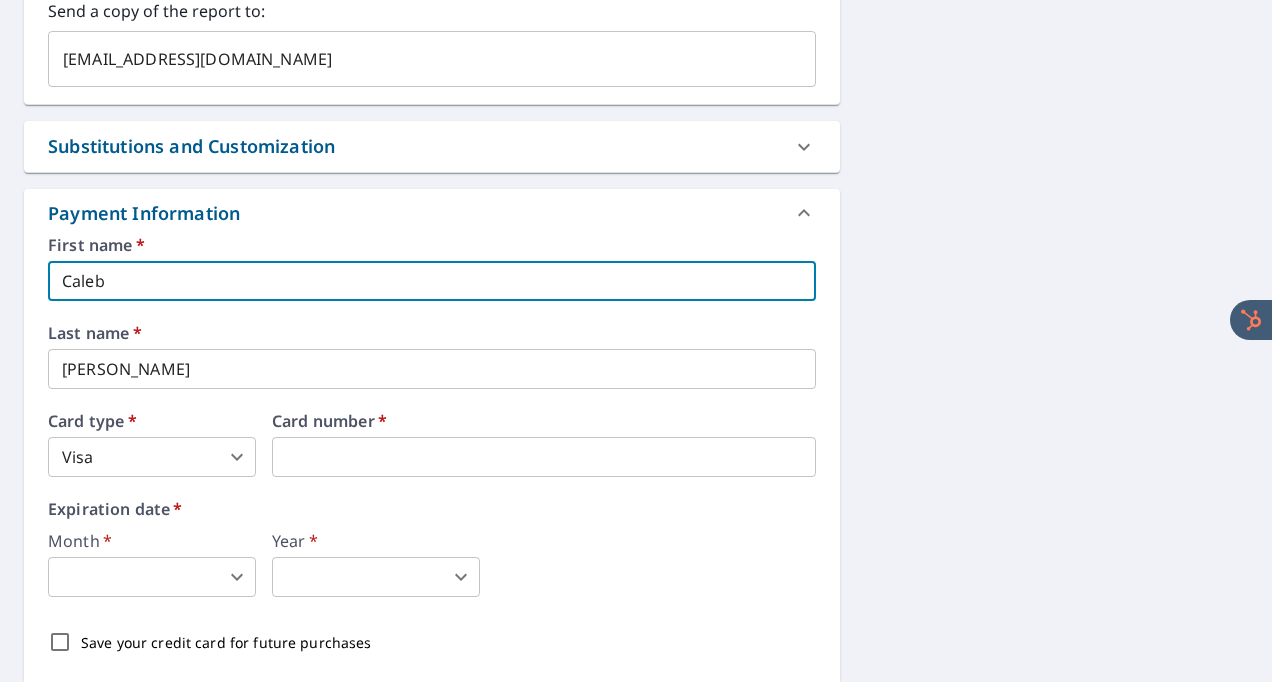 type on "Caleb" 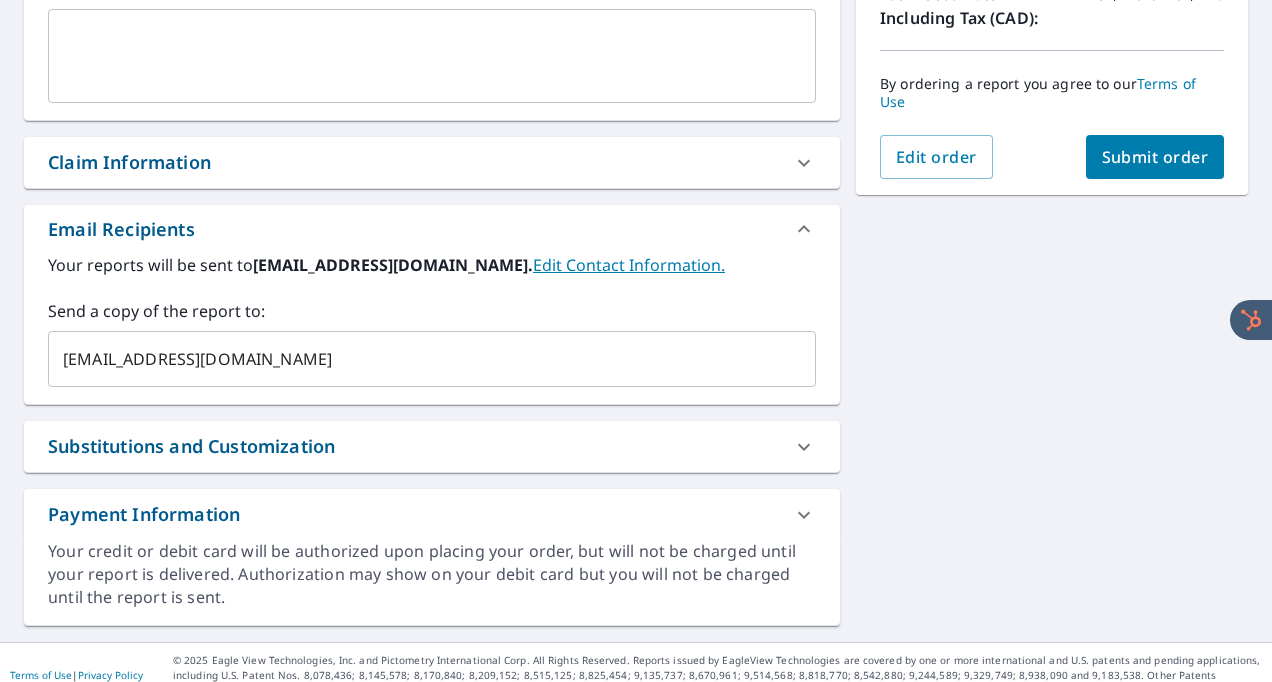 scroll, scrollTop: 586, scrollLeft: 0, axis: vertical 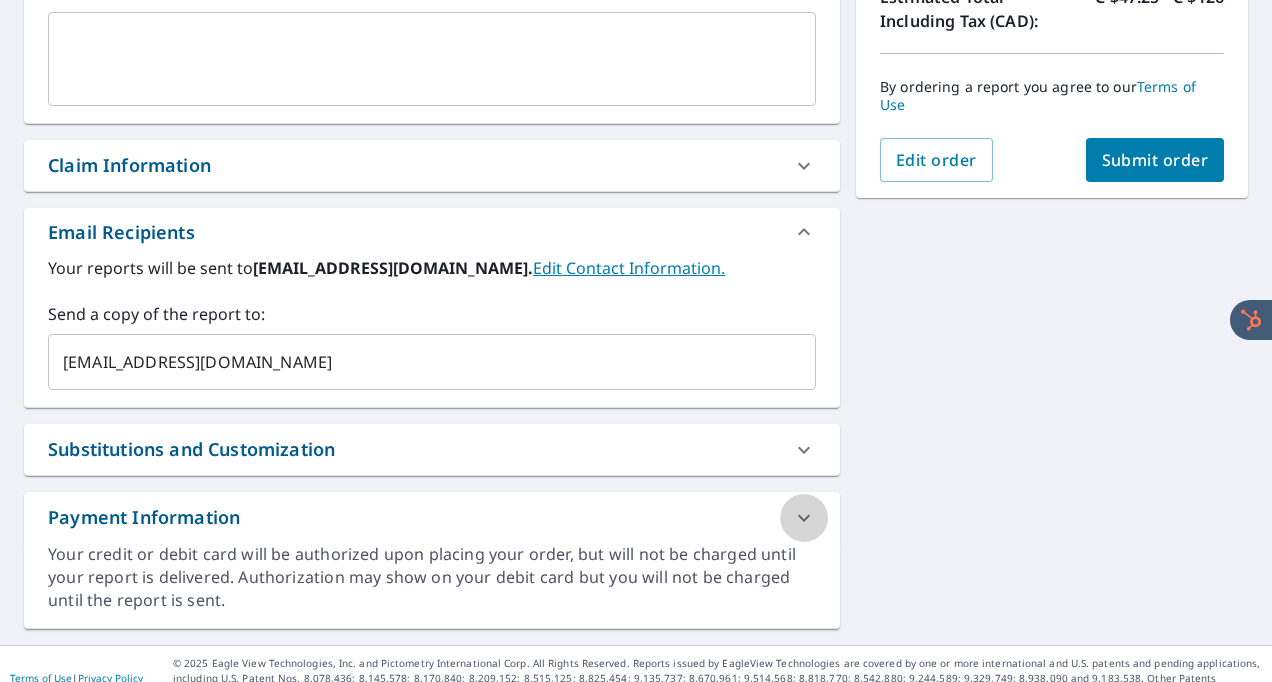 click 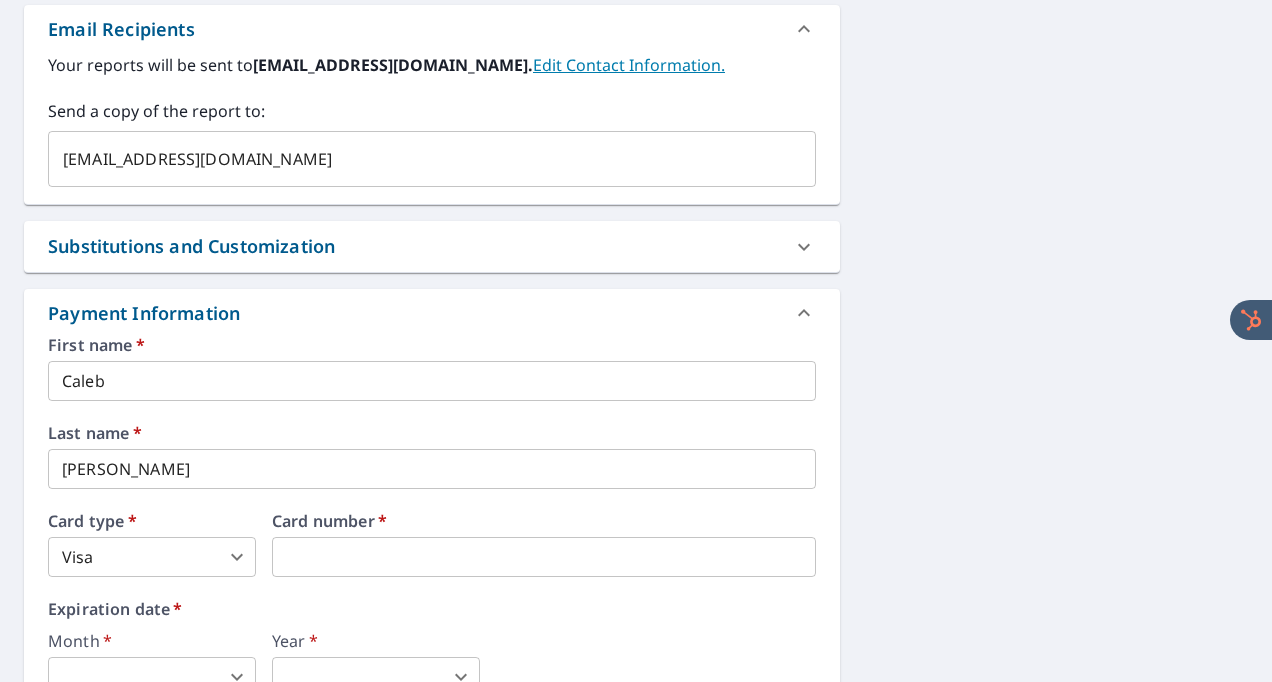 scroll, scrollTop: 1039, scrollLeft: 0, axis: vertical 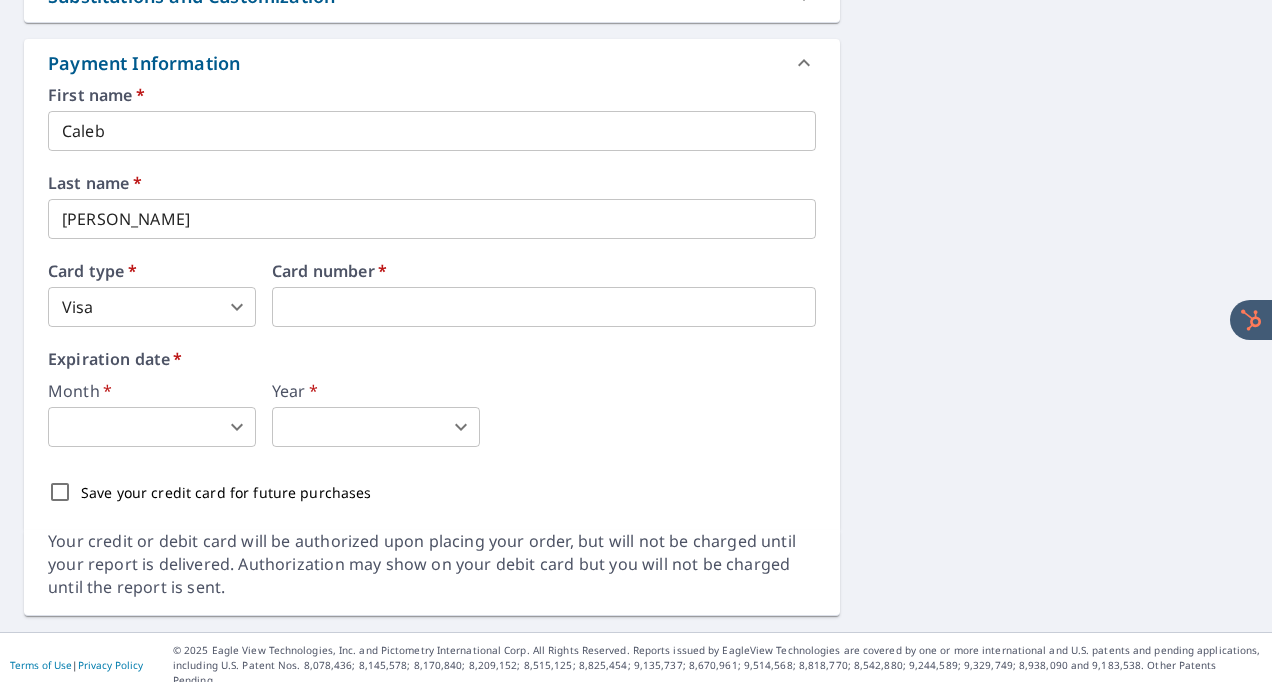 click on "GP GP
Dashboard Order History Cancel Order GP Dashboard / Finalize Order Finalize Order [STREET_ADDRESS][GEOGRAPHIC_DATA] A standard road map Aerial A detailed look from above Labels Labels 250 feet 50 m © 2025 TomTom, © Vexcel Imaging, © 2025 Microsoft Corporation,  © OpenStreetMap Terms PROPERTY TYPE Residential BUILDING ID [STREET_ADDRESS] Changes to structures in last 4 years ( renovations, additions, etc. ) Include Special Instructions x ​ Claim Information Claim number ​ Claim information ​ PO number ​ Date of loss ​ Cat ID ​ Email Recipients Your reports will be sent to  [EMAIL_ADDRESS][DOMAIN_NAME].  Edit Contact Information. Send a copy of the report to: [EMAIL_ADDRESS][DOMAIN_NAME] ​ Substitutions and Customization Roof measurement report substitutions If a Premium Report is unavailable send me an Extended Coverage 3D Report: Yes No Ask If an Extended Coverage 3D Report is unavailable send me an Extended Coverage 2D Report: Yes No Ask Yes No *" at bounding box center [636, 341] 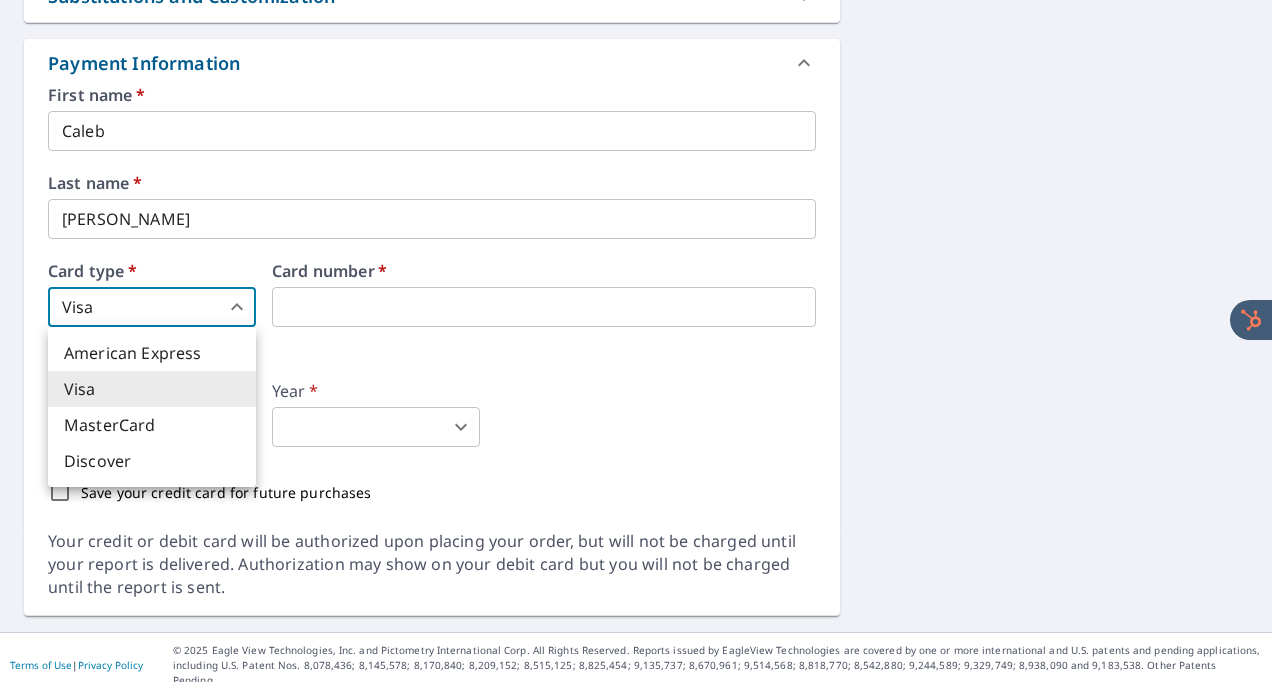 click on "Visa" at bounding box center (152, 389) 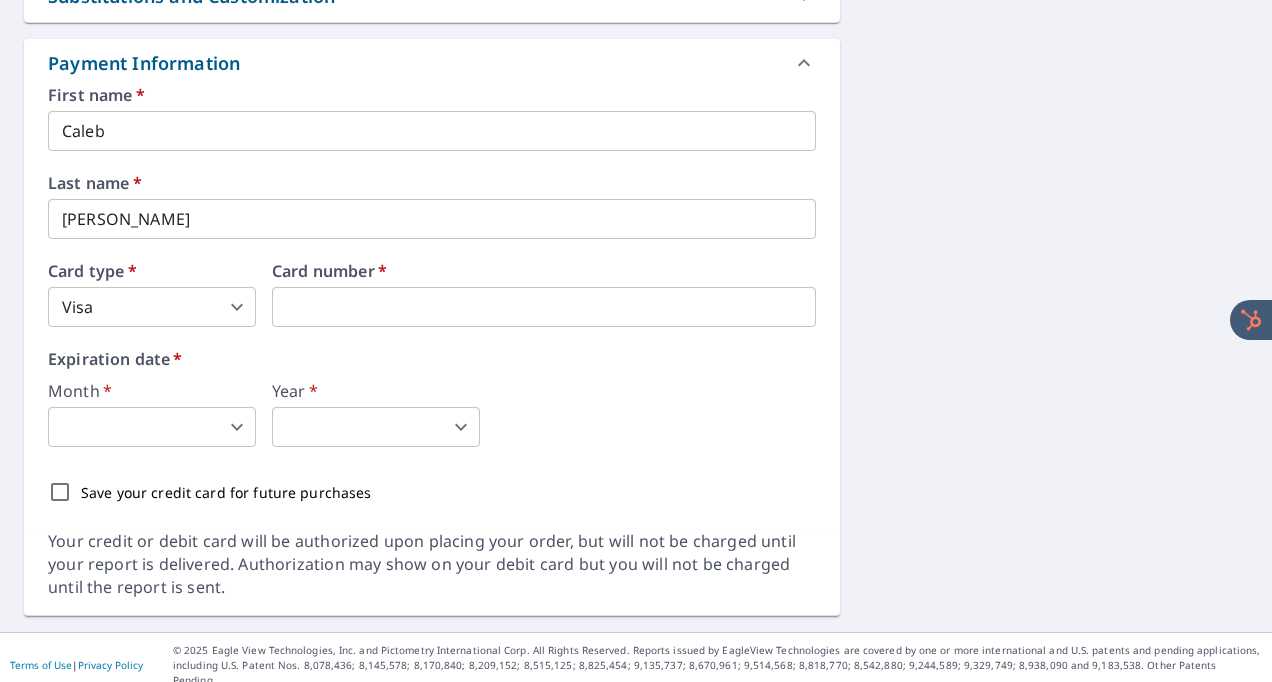 click on "Expiration date   * Month   * ​ 0 ​ Year   * ​ 0 ​" at bounding box center (432, 399) 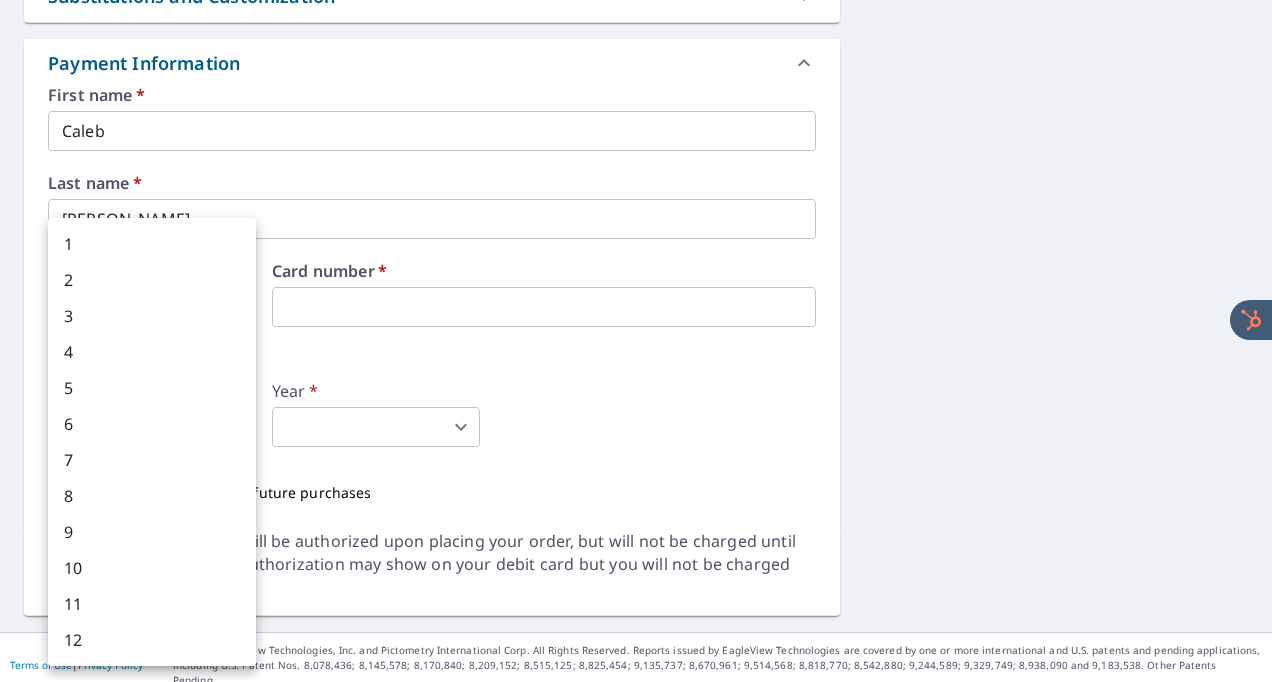 click at bounding box center (636, 341) 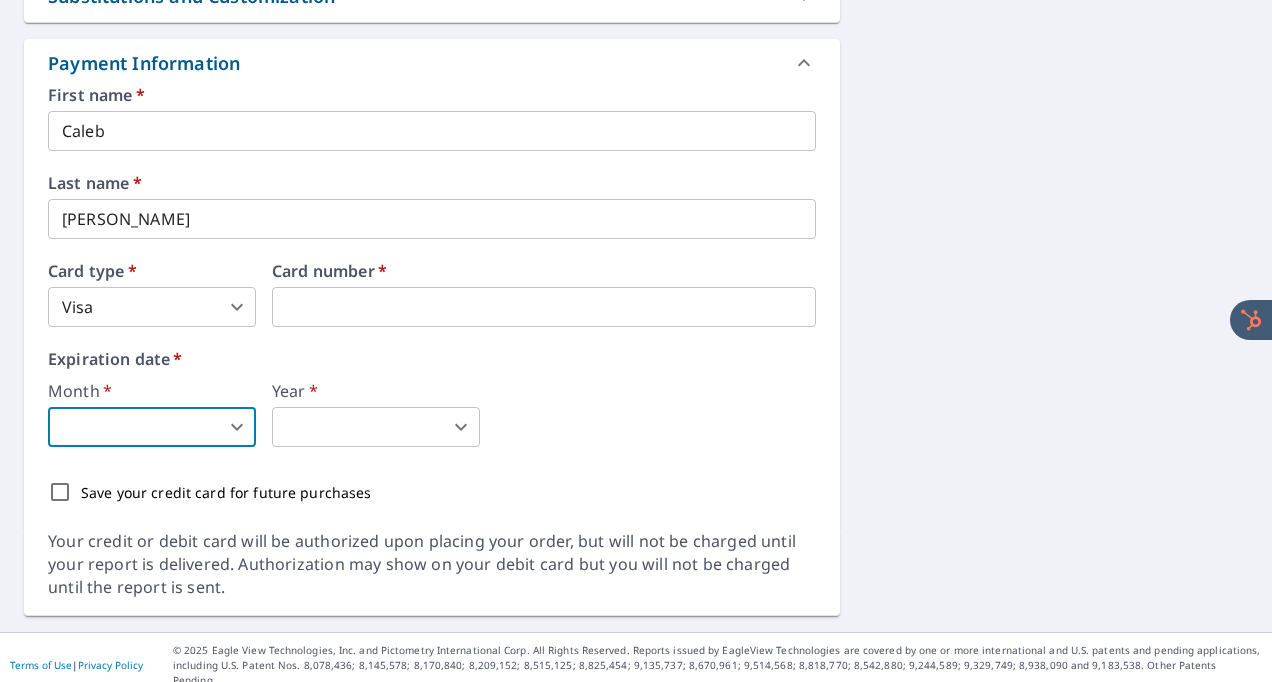 click on "GP GP
Dashboard Order History Cancel Order GP Dashboard / Finalize Order Finalize Order [STREET_ADDRESS][GEOGRAPHIC_DATA] A standard road map Aerial A detailed look from above Labels Labels 250 feet 50 m © 2025 TomTom, © Vexcel Imaging, © 2025 Microsoft Corporation,  © OpenStreetMap Terms PROPERTY TYPE Residential BUILDING ID [STREET_ADDRESS] Changes to structures in last 4 years ( renovations, additions, etc. ) Include Special Instructions x ​ Claim Information Claim number ​ Claim information ​ PO number ​ Date of loss ​ Cat ID ​ Email Recipients Your reports will be sent to  [EMAIL_ADDRESS][DOMAIN_NAME].  Edit Contact Information. Send a copy of the report to: [EMAIL_ADDRESS][DOMAIN_NAME] ​ Substitutions and Customization Roof measurement report substitutions If a Premium Report is unavailable send me an Extended Coverage 3D Report: Yes No Ask If an Extended Coverage 3D Report is unavailable send me an Extended Coverage 2D Report: Yes No Ask Yes No *" at bounding box center [636, 341] 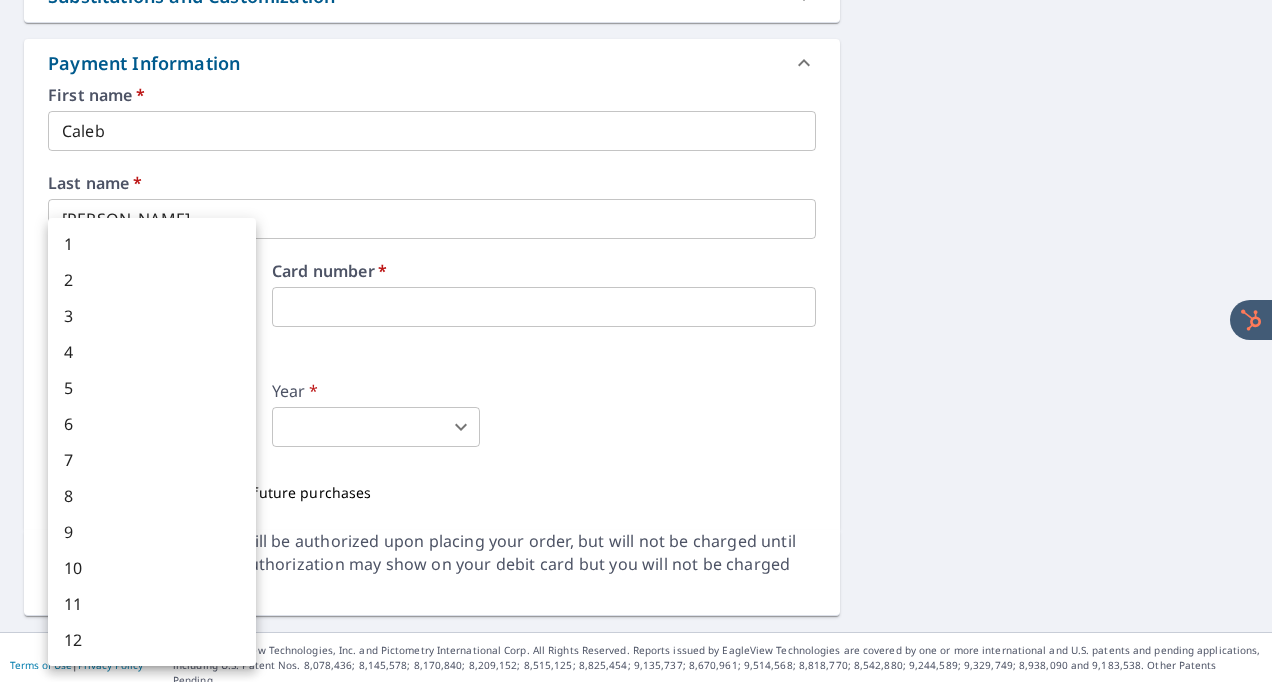 click on "8" at bounding box center [152, 496] 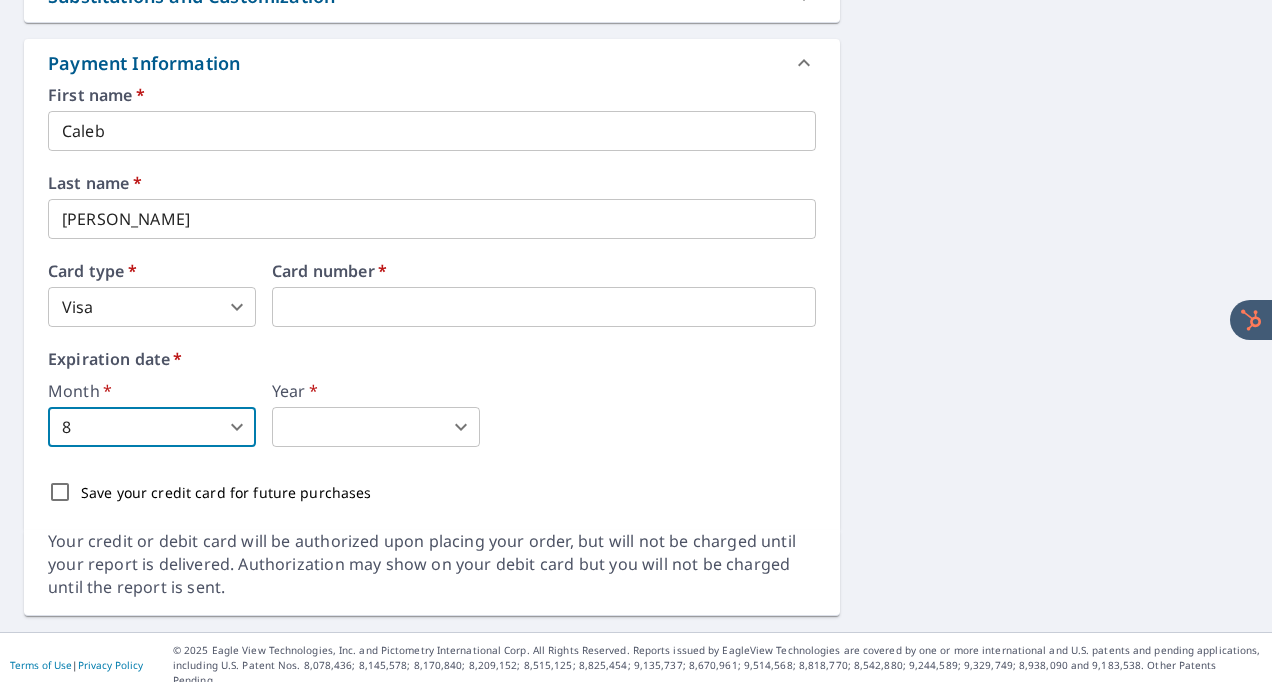 click on "GP GP
Dashboard Order History Cancel Order GP Dashboard / Finalize Order Finalize Order [STREET_ADDRESS][GEOGRAPHIC_DATA] A standard road map Aerial A detailed look from above Labels Labels 250 feet 50 m © 2025 TomTom, © Vexcel Imaging, © 2025 Microsoft Corporation,  © OpenStreetMap Terms PROPERTY TYPE Residential BUILDING ID [STREET_ADDRESS] Changes to structures in last 4 years ( renovations, additions, etc. ) Include Special Instructions x ​ Claim Information Claim number ​ Claim information ​ PO number ​ Date of loss ​ Cat ID ​ Email Recipients Your reports will be sent to  [EMAIL_ADDRESS][DOMAIN_NAME].  Edit Contact Information. Send a copy of the report to: [EMAIL_ADDRESS][DOMAIN_NAME] ​ Substitutions and Customization Roof measurement report substitutions If a Premium Report is unavailable send me an Extended Coverage 3D Report: Yes No Ask If an Extended Coverage 3D Report is unavailable send me an Extended Coverage 2D Report: Yes No Ask Yes No *" at bounding box center [636, 341] 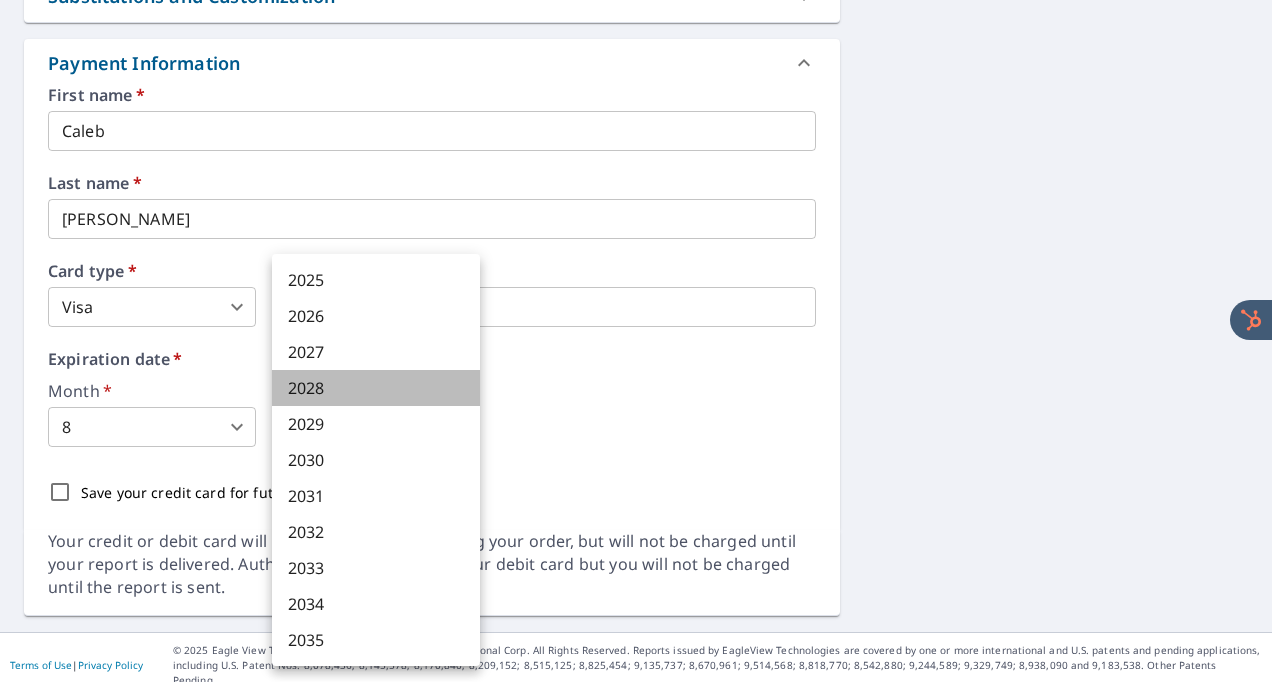click on "2028" at bounding box center [376, 388] 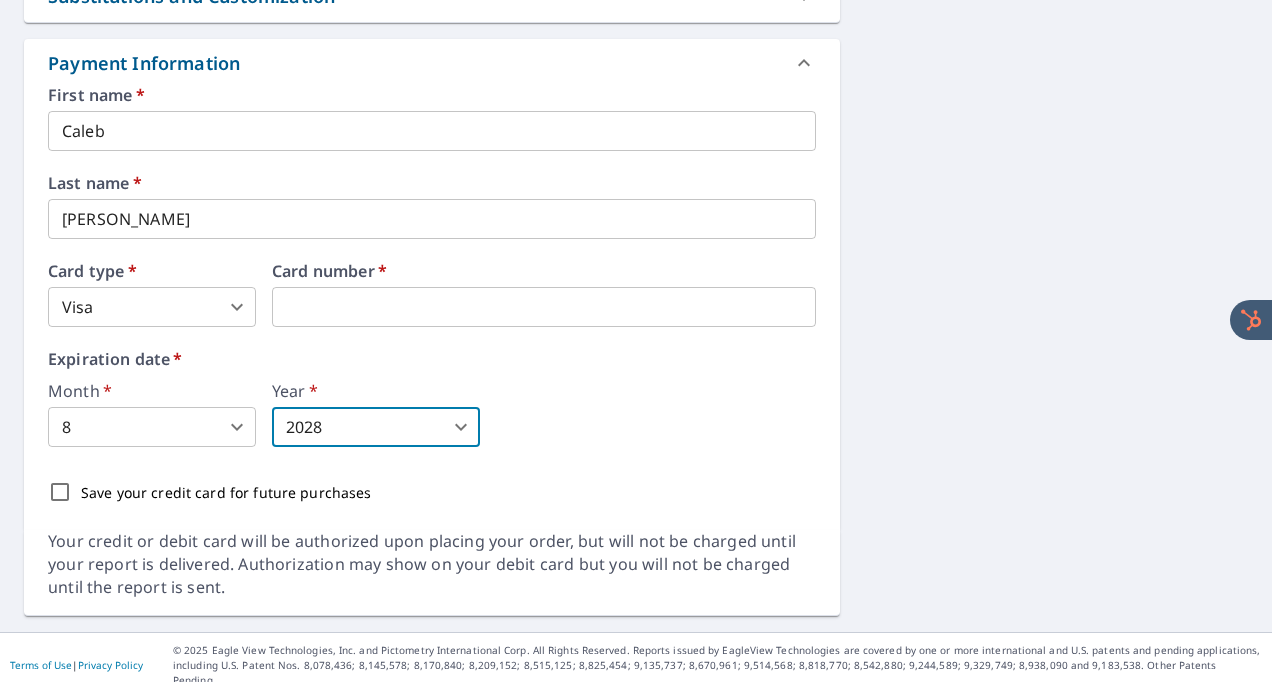 click on "Save your credit card for future purchases" at bounding box center [60, 492] 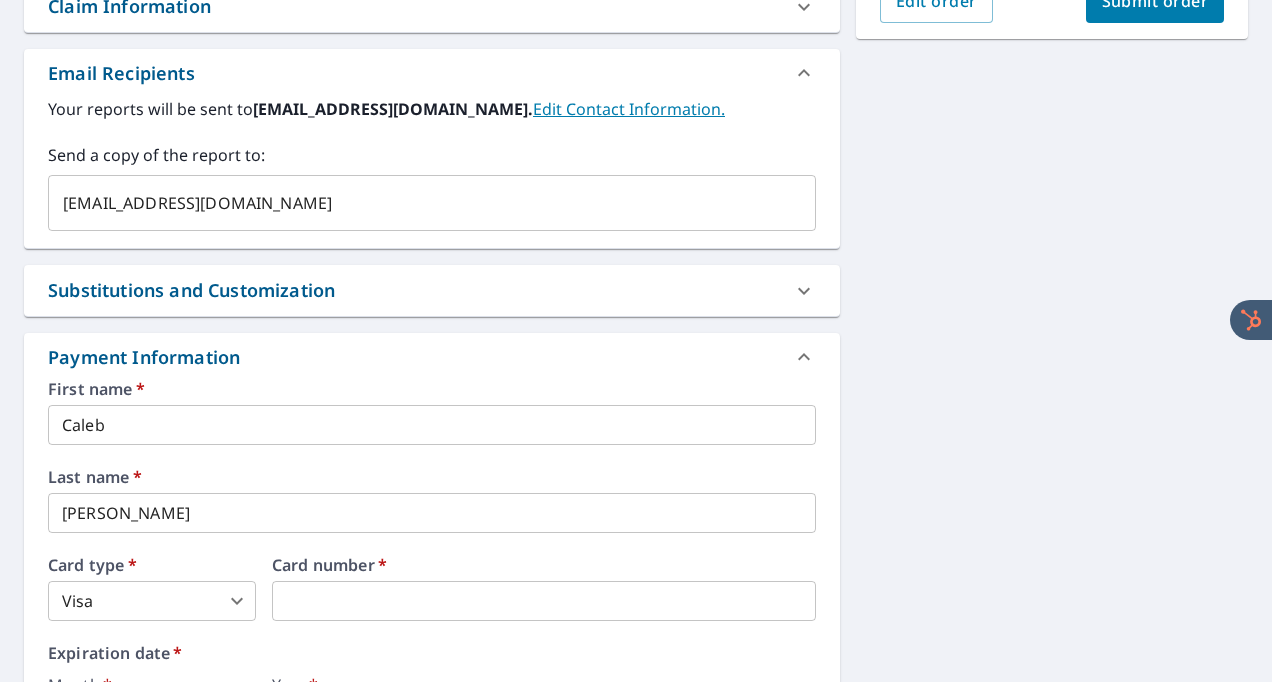 scroll, scrollTop: 1039, scrollLeft: 0, axis: vertical 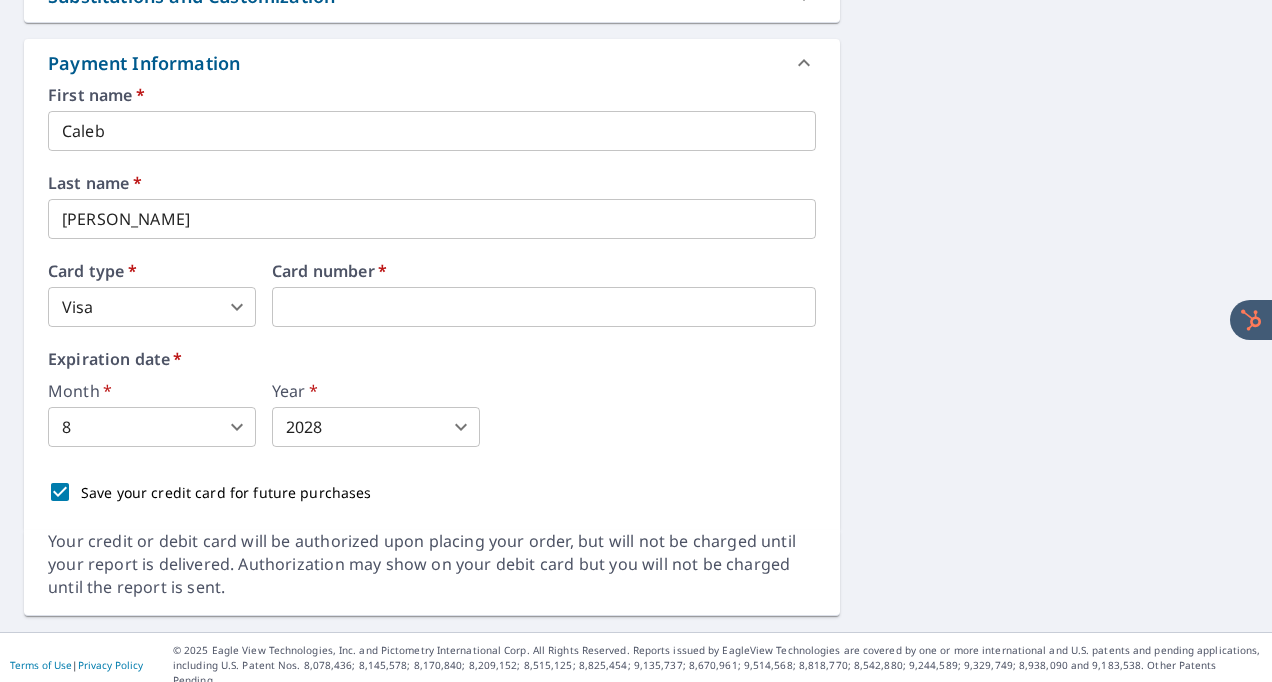 click on "Month   * 8 8 ​ Year   * 2028 2028 ​" at bounding box center [432, 415] 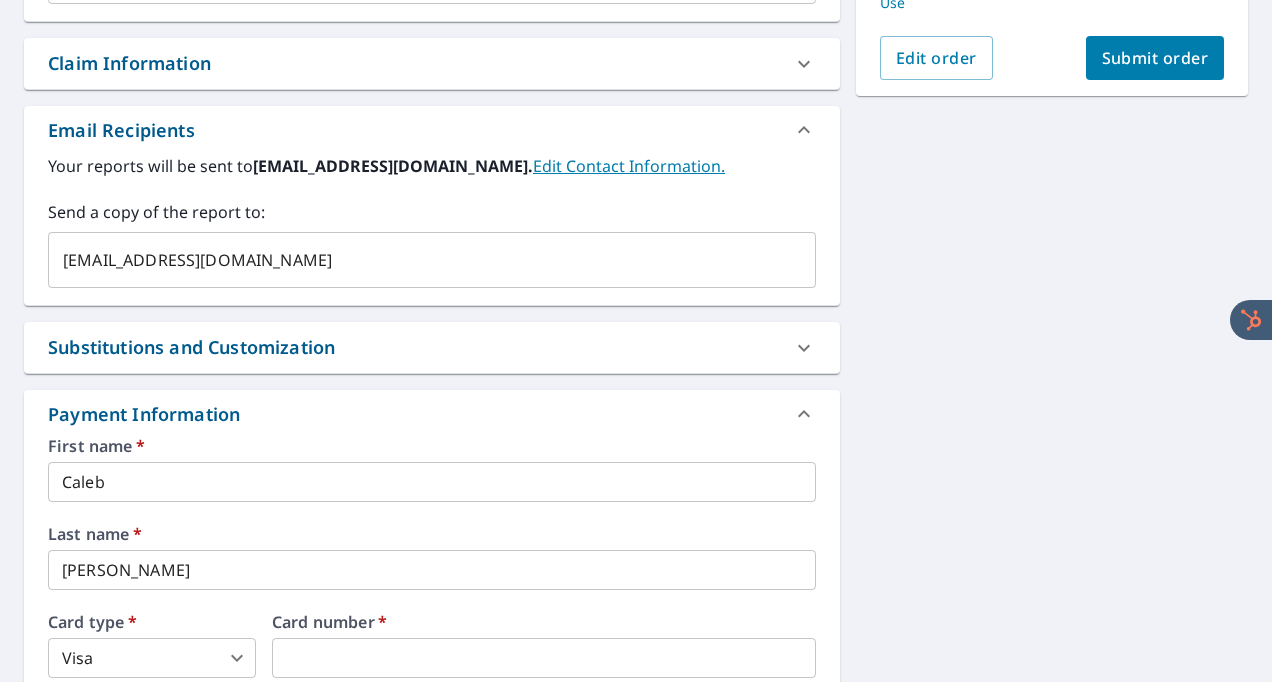 scroll, scrollTop: 686, scrollLeft: 0, axis: vertical 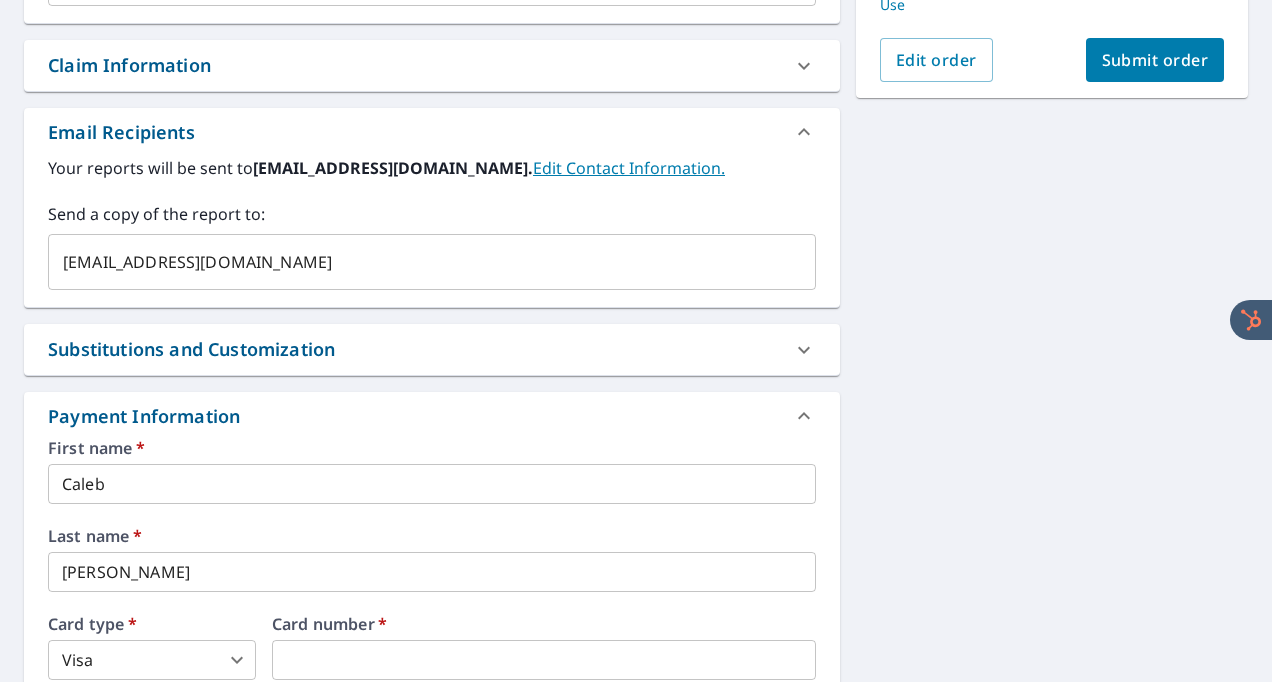 click 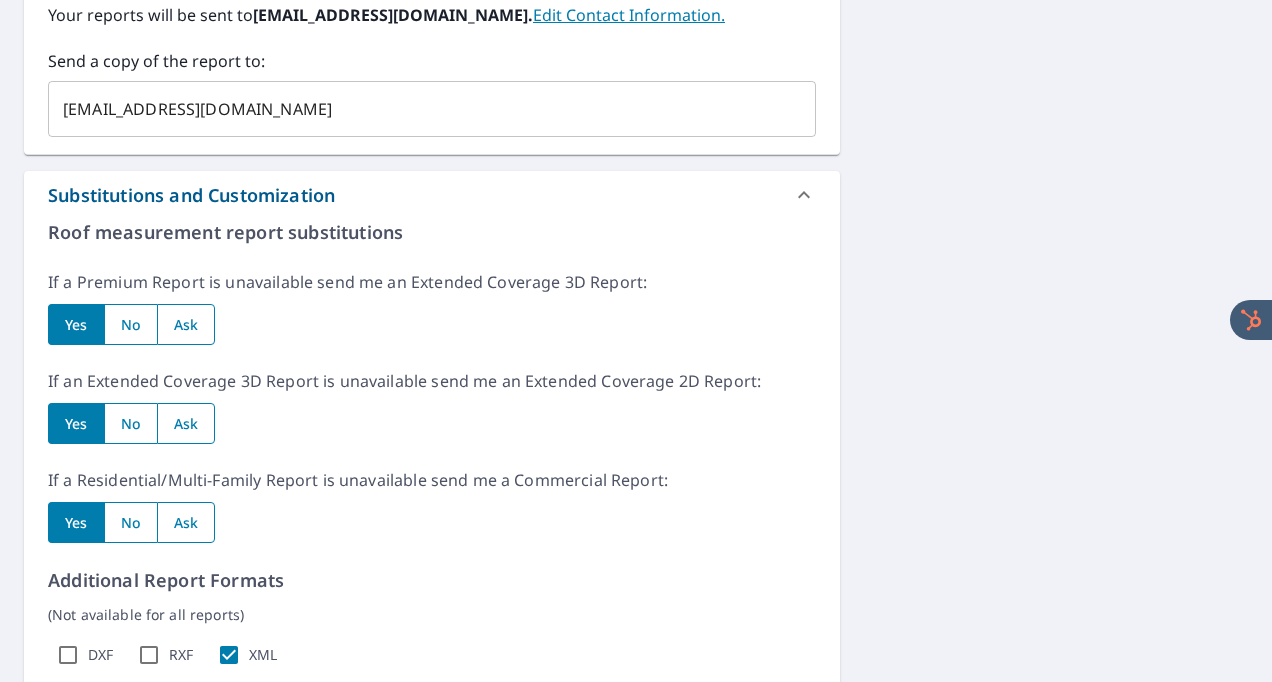 scroll, scrollTop: 847, scrollLeft: 0, axis: vertical 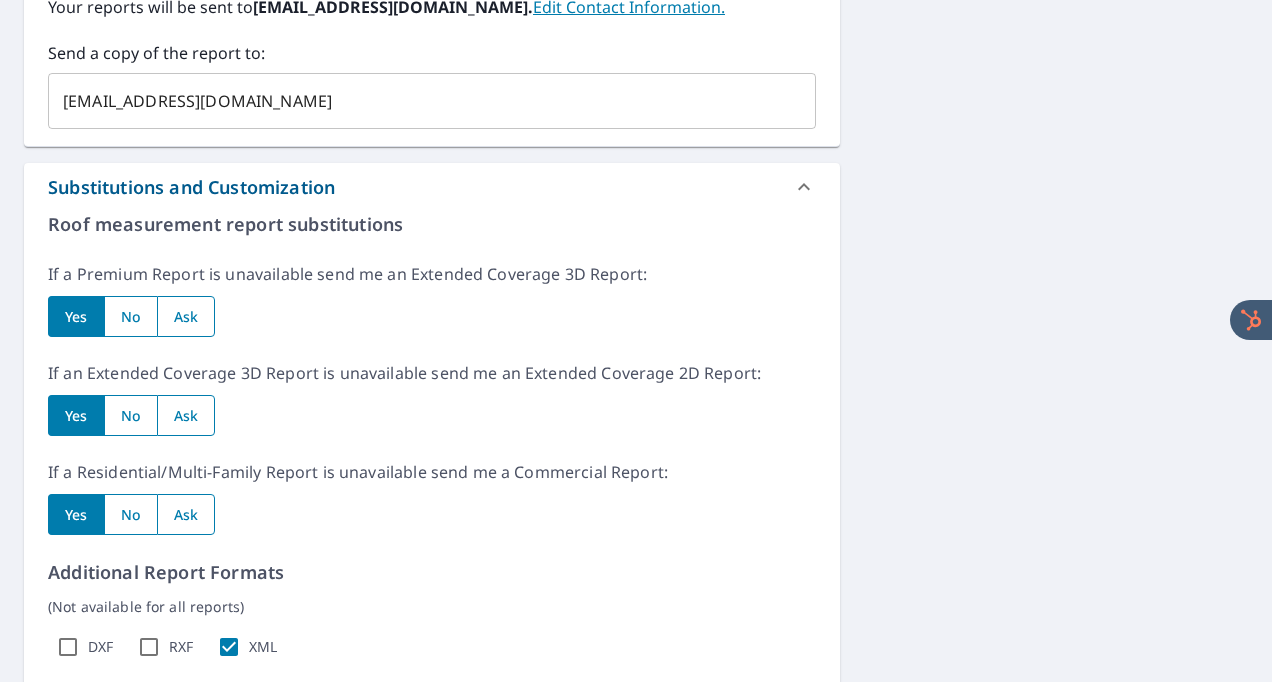 click 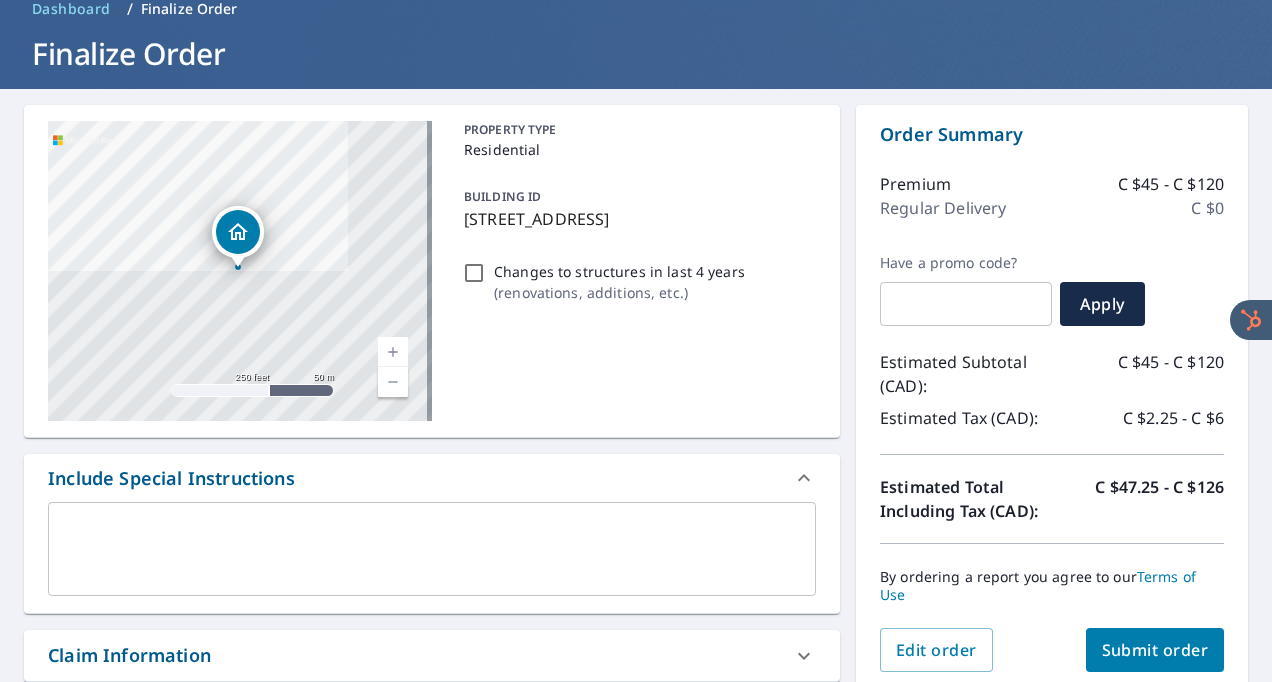 scroll, scrollTop: 215, scrollLeft: 0, axis: vertical 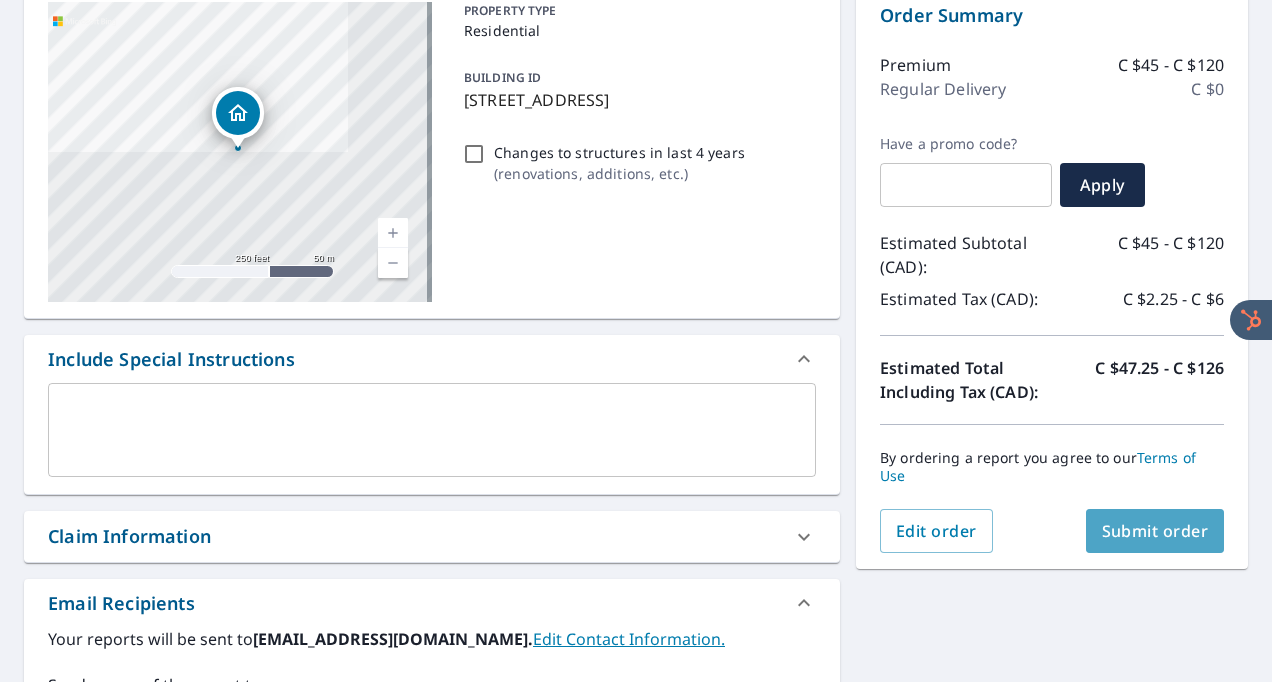 click on "Submit order" at bounding box center [1155, 531] 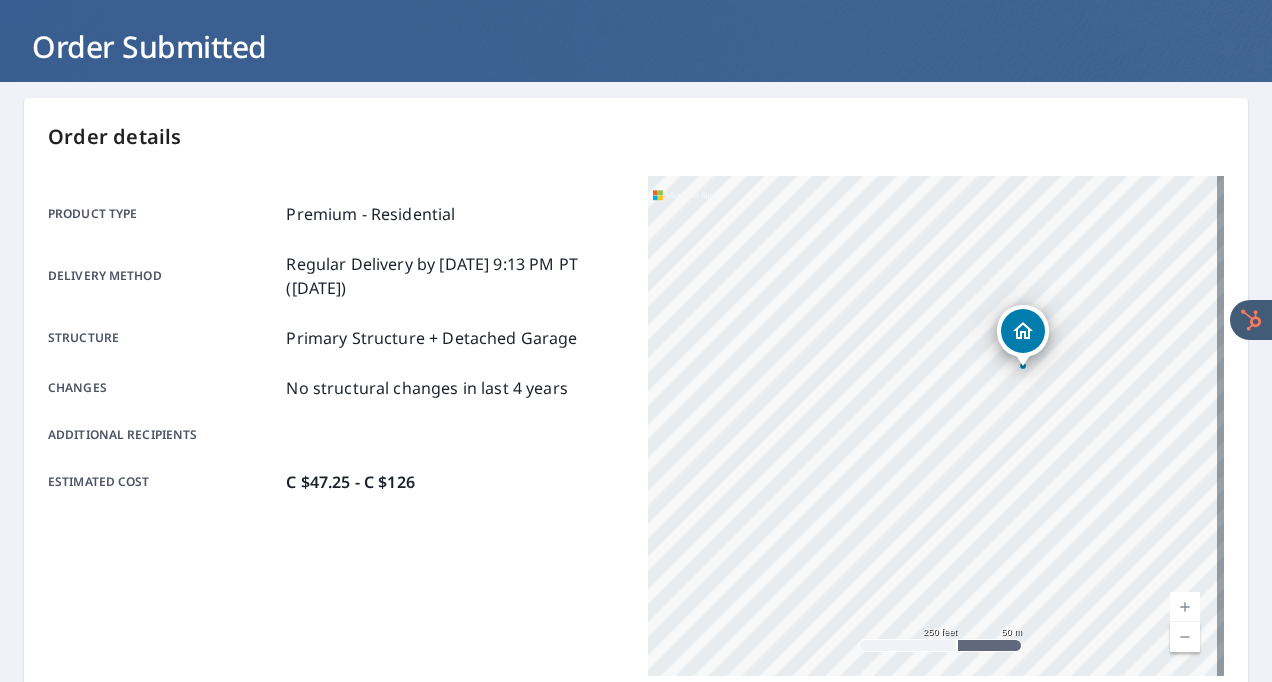scroll, scrollTop: 0, scrollLeft: 0, axis: both 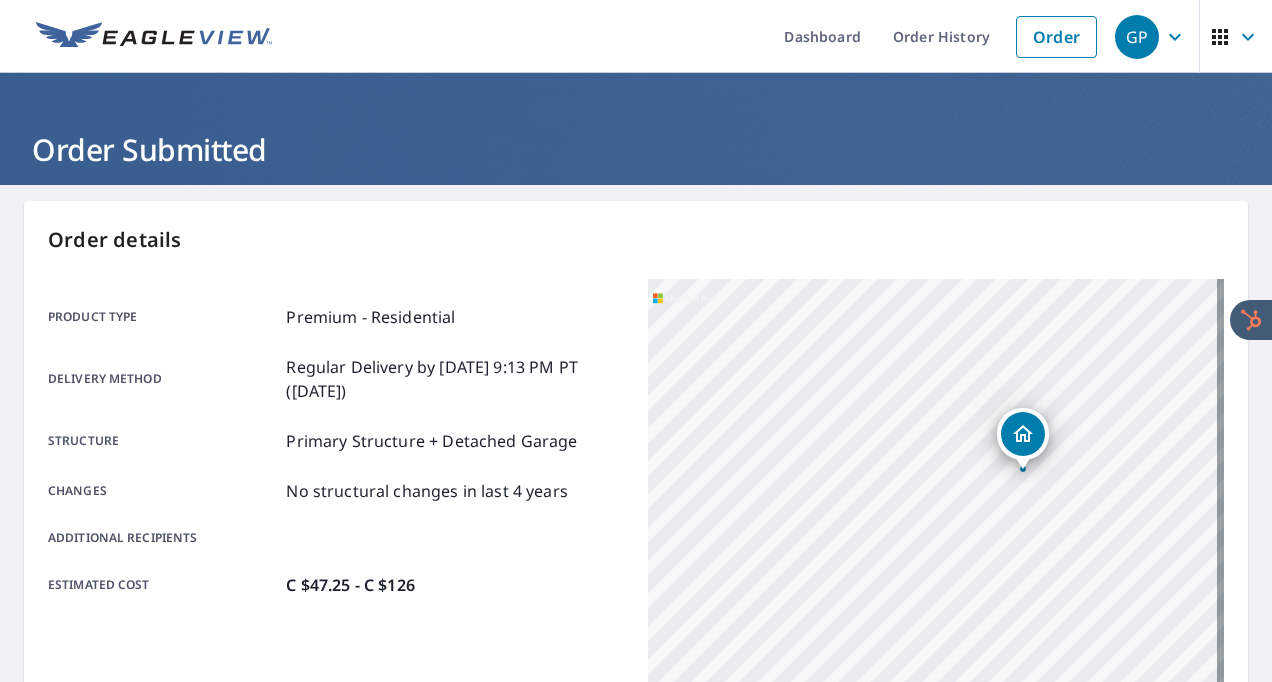 click 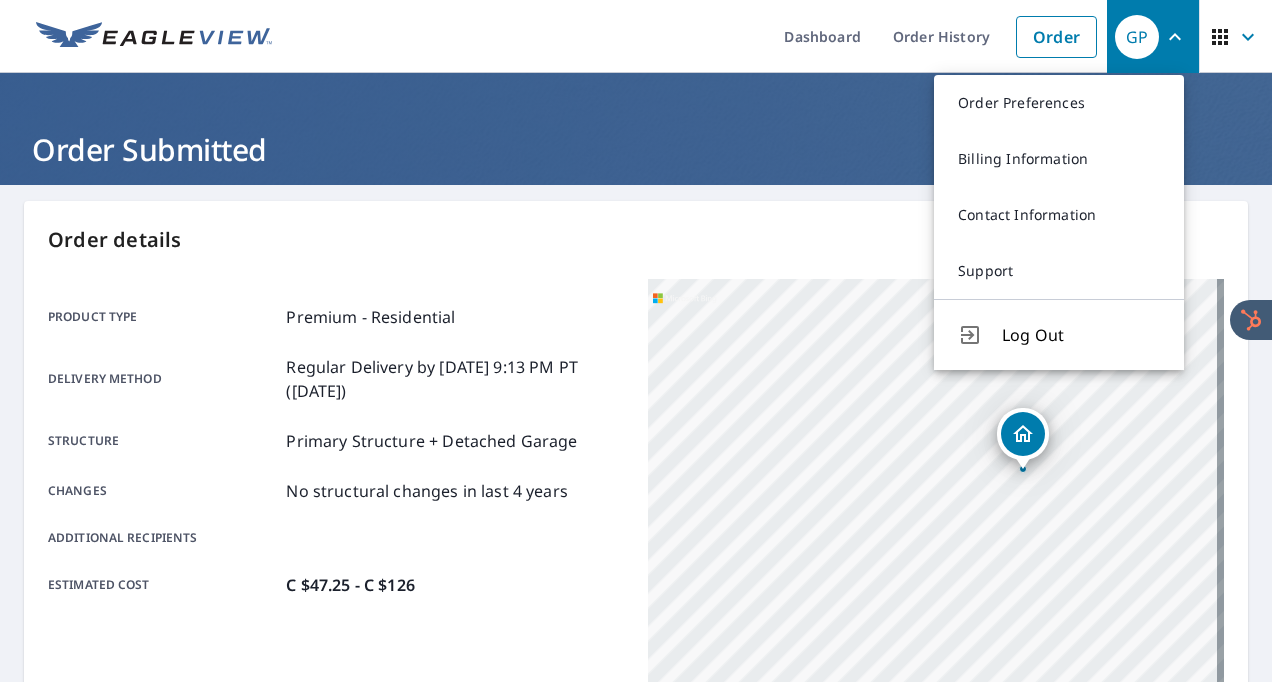 click on "Order details" at bounding box center (636, 240) 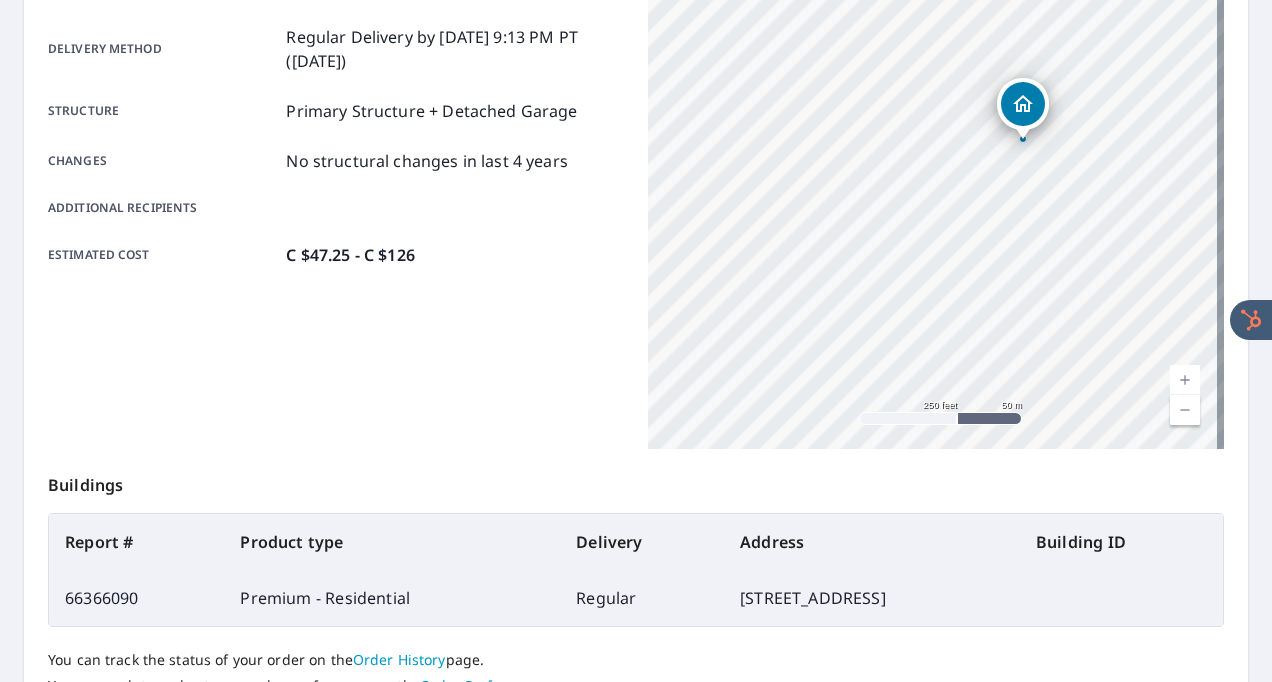 scroll, scrollTop: 0, scrollLeft: 0, axis: both 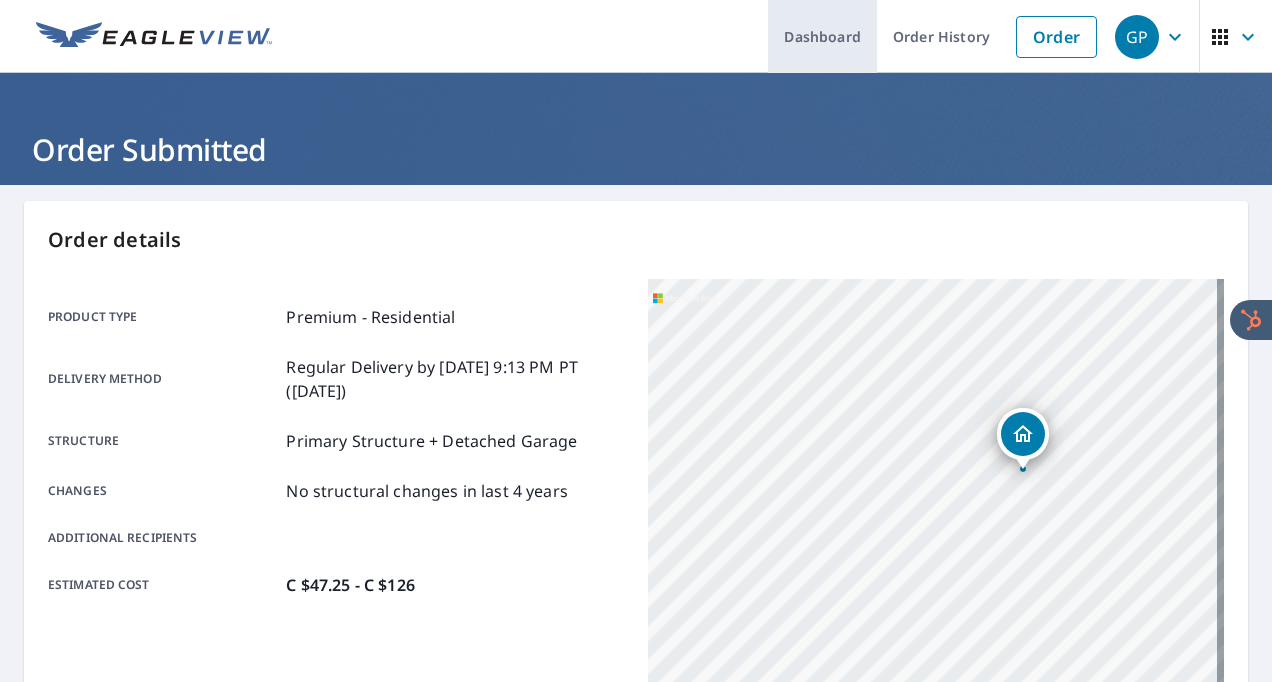 click on "Dashboard" at bounding box center [822, 36] 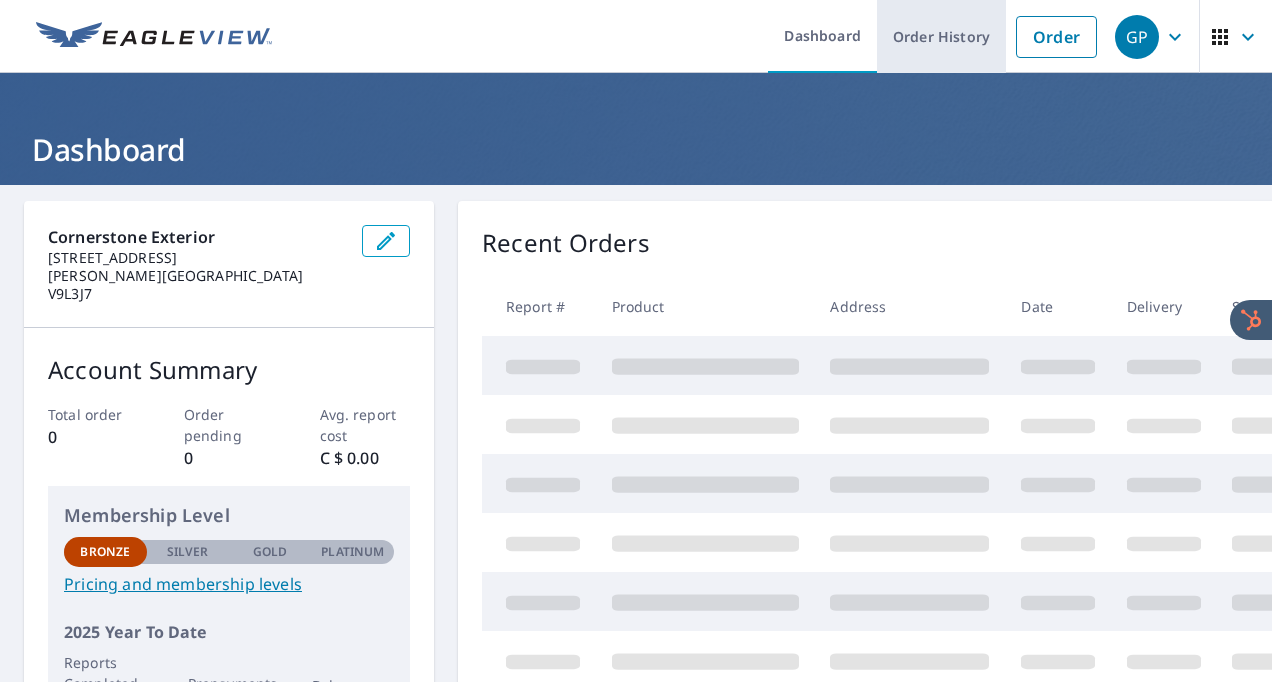 click on "Order History" at bounding box center (941, 36) 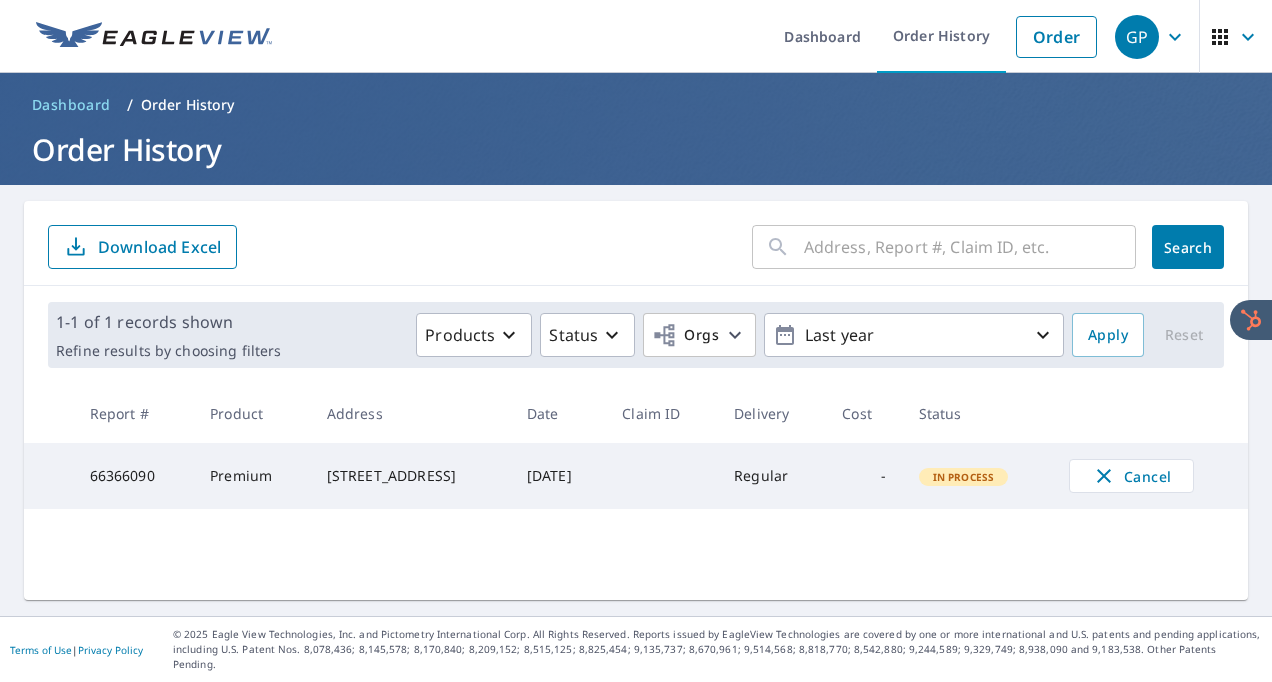 scroll, scrollTop: 0, scrollLeft: 0, axis: both 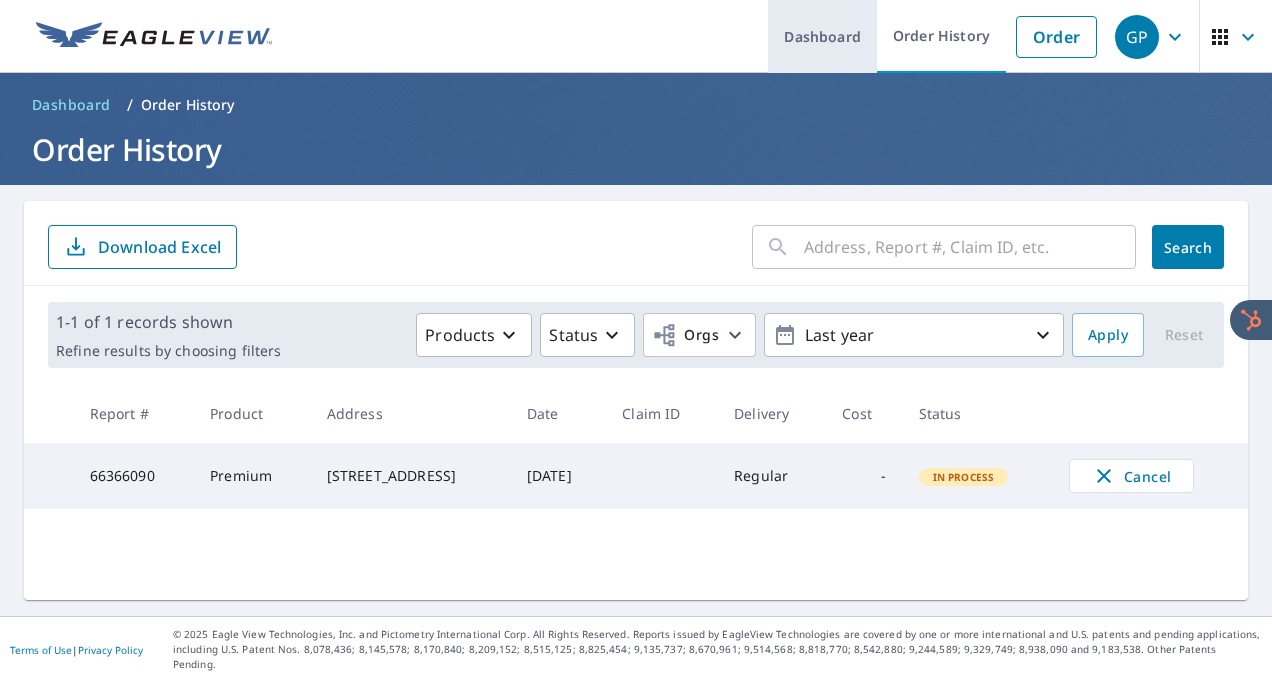 click on "Dashboard" at bounding box center (822, 36) 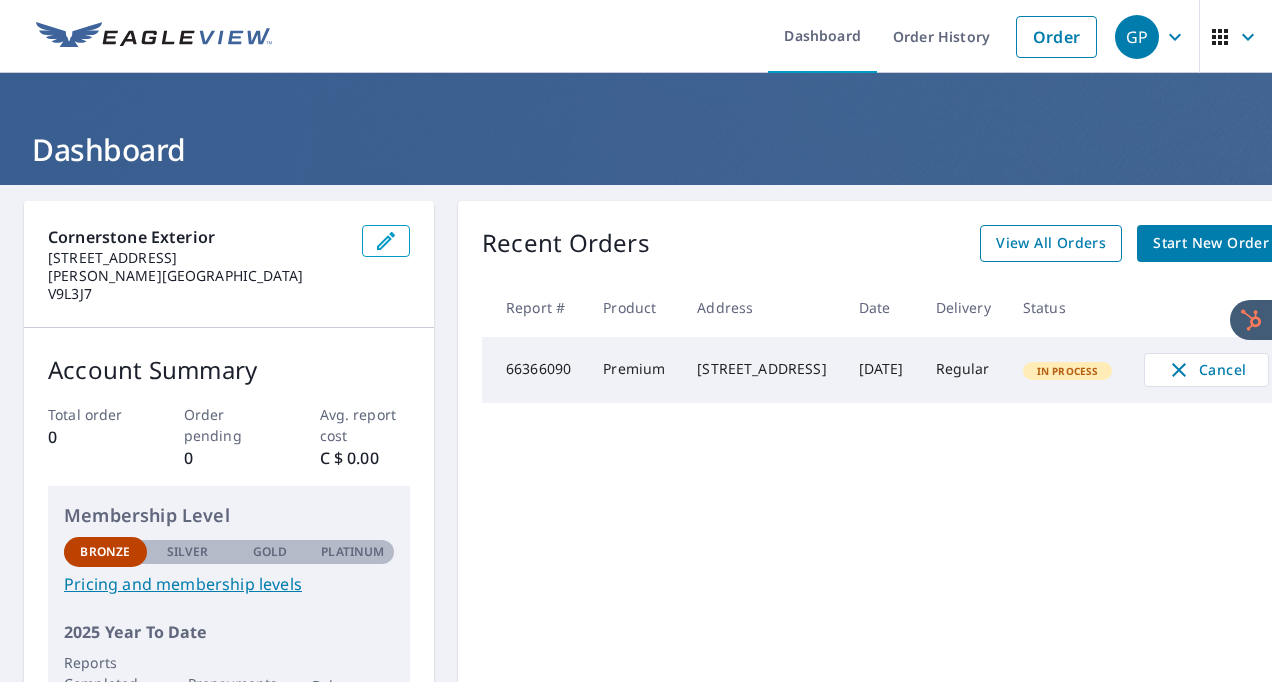 scroll, scrollTop: 0, scrollLeft: 115, axis: horizontal 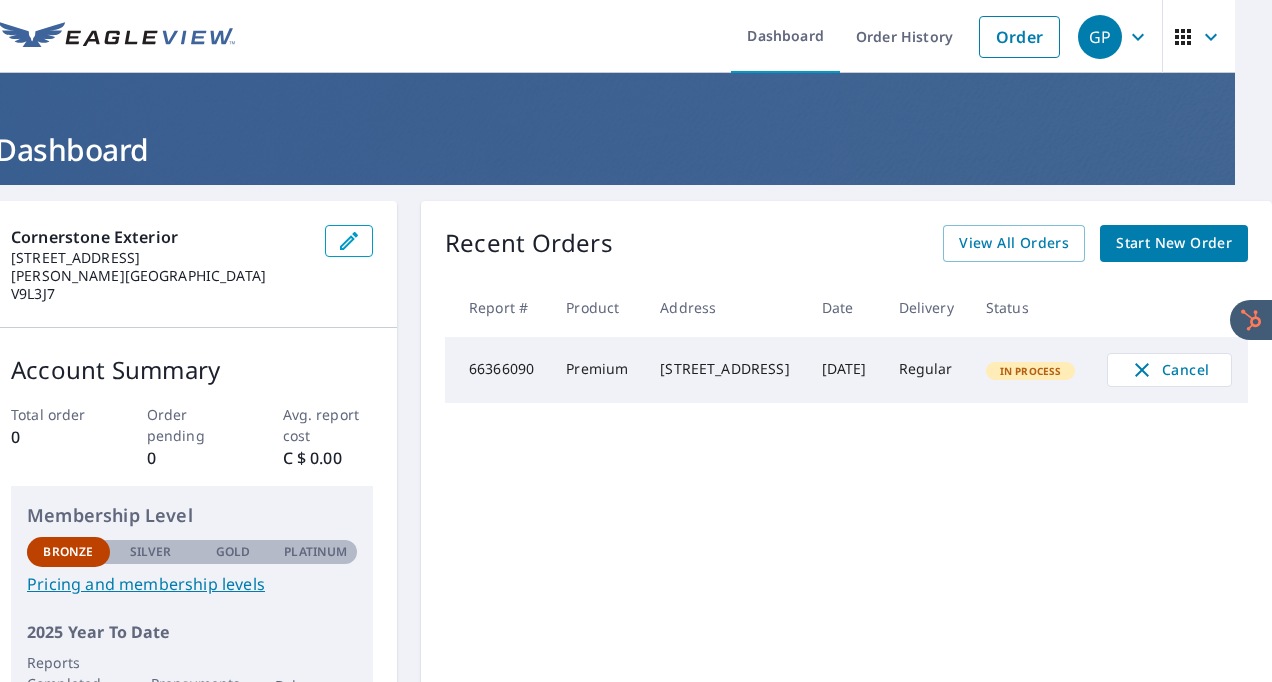 click on "Start New Order" at bounding box center [1174, 243] 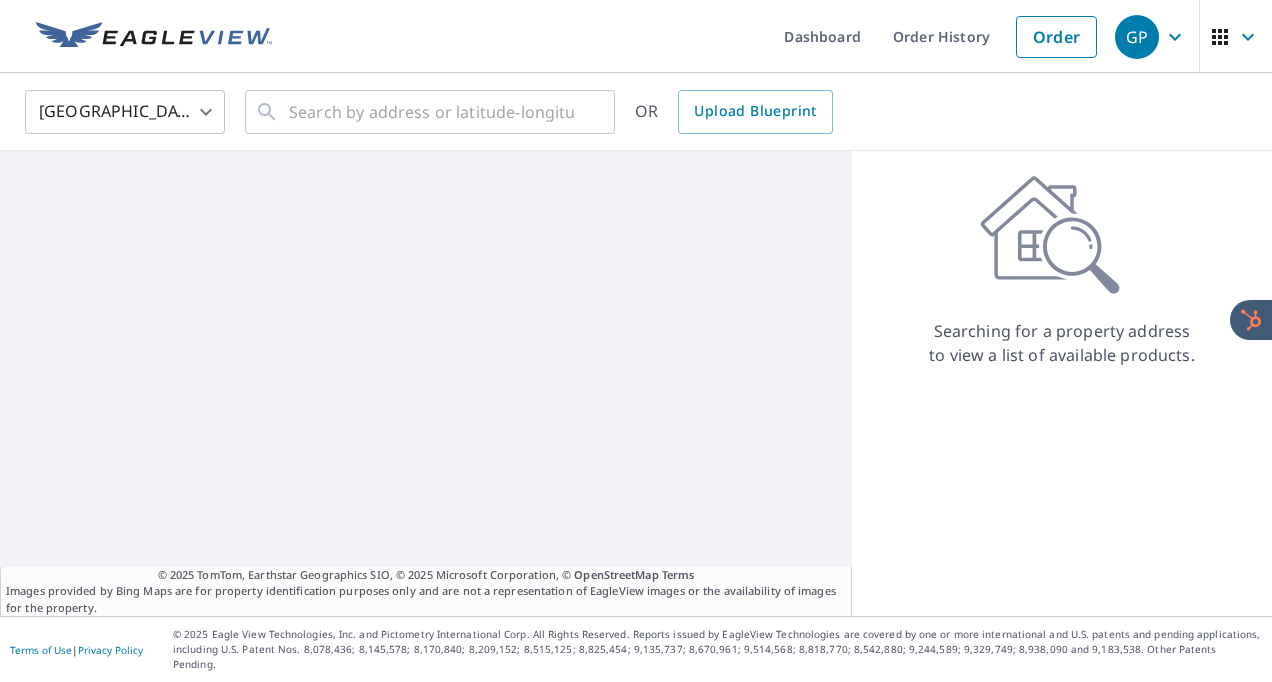 scroll, scrollTop: 0, scrollLeft: 0, axis: both 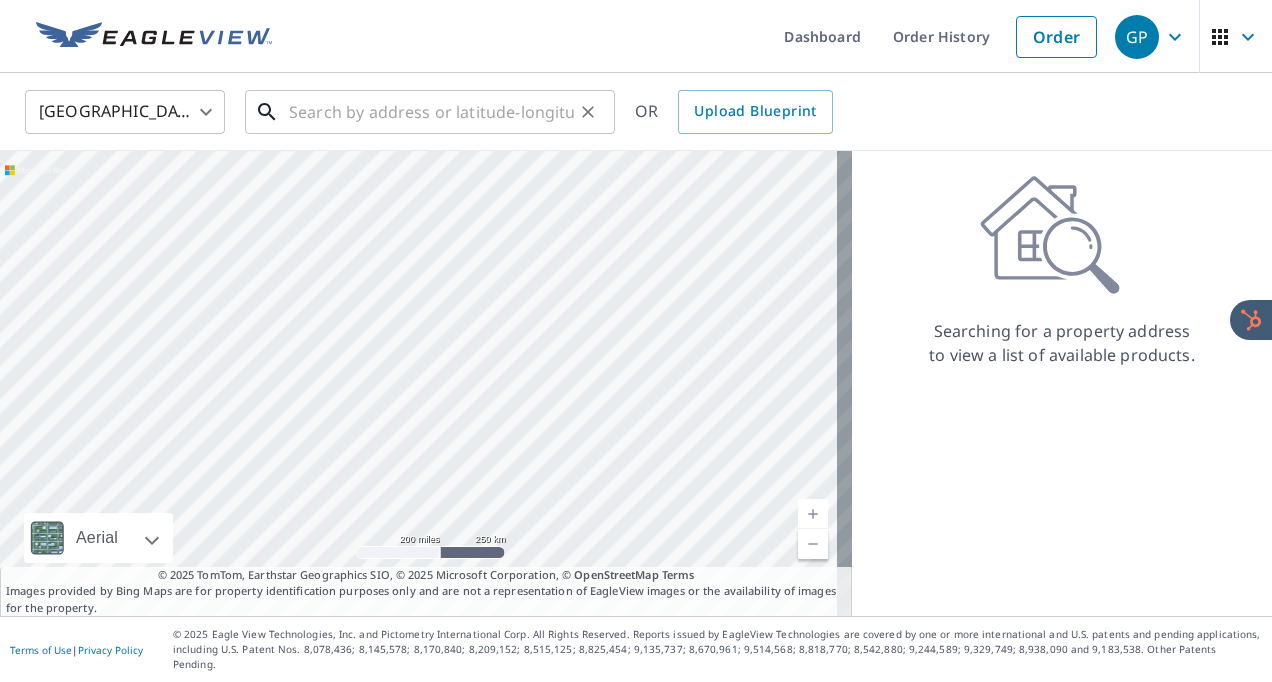 click at bounding box center (431, 112) 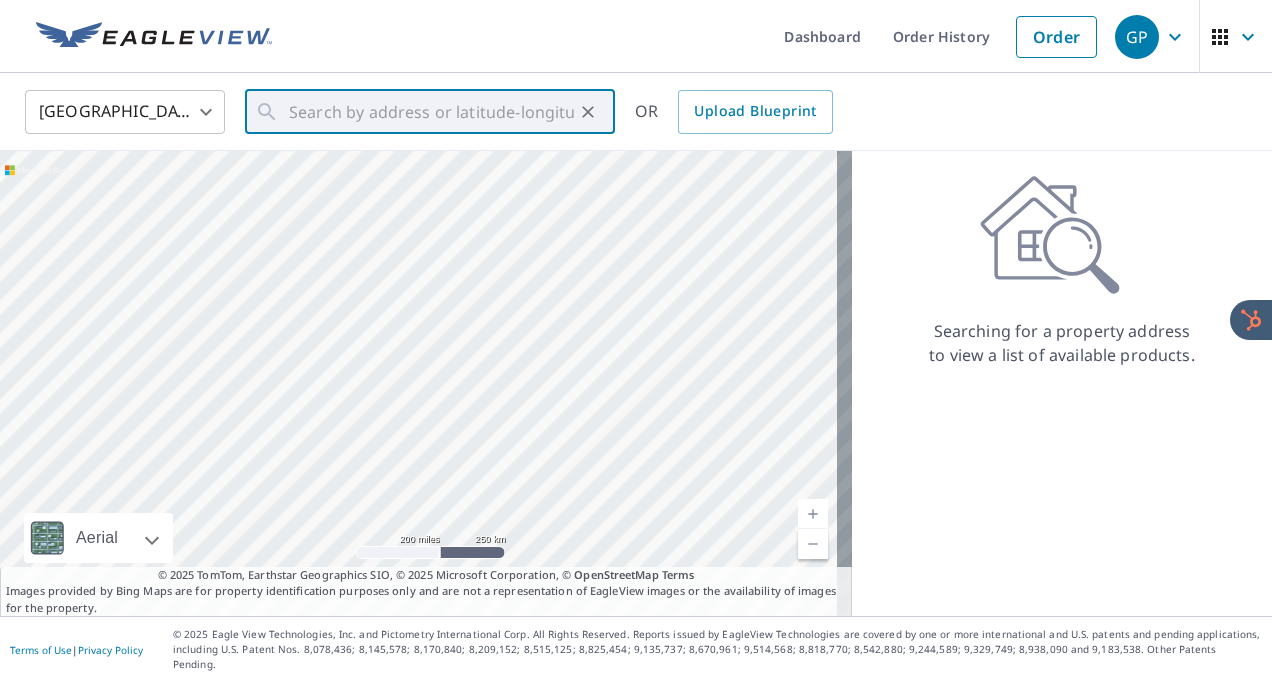 click on "GP GP
Dashboard Order History Order GP United States US ​ ​ OR Upload Blueprint Aerial Road A standard road map Aerial A detailed look from above Labels Labels 200 miles 250 km © 2025 TomTom, Earthstar Geographics  SIO, © 2025 Microsoft Corporation Terms © 2025 TomTom, Earthstar Geographics SIO, © 2025 Microsoft Corporation, ©   OpenStreetMap   Terms Images provided by Bing Maps are for property identification purposes only and are not a representation of EagleView images or the availability of images for the property. Searching for a property address to view a list of available products. Terms of Use  |  Privacy Policy © 2025 Eagle View Technologies, Inc. and Pictometry International Corp. All Rights Reserved. Reports issued by EagleView Technologies are covered by   one or more international and U.S. patents and pending applications, including U.S. Patent Nos. 8,078,436; 8,145,578; 8,170,840; 8,209,152;" at bounding box center [636, 341] 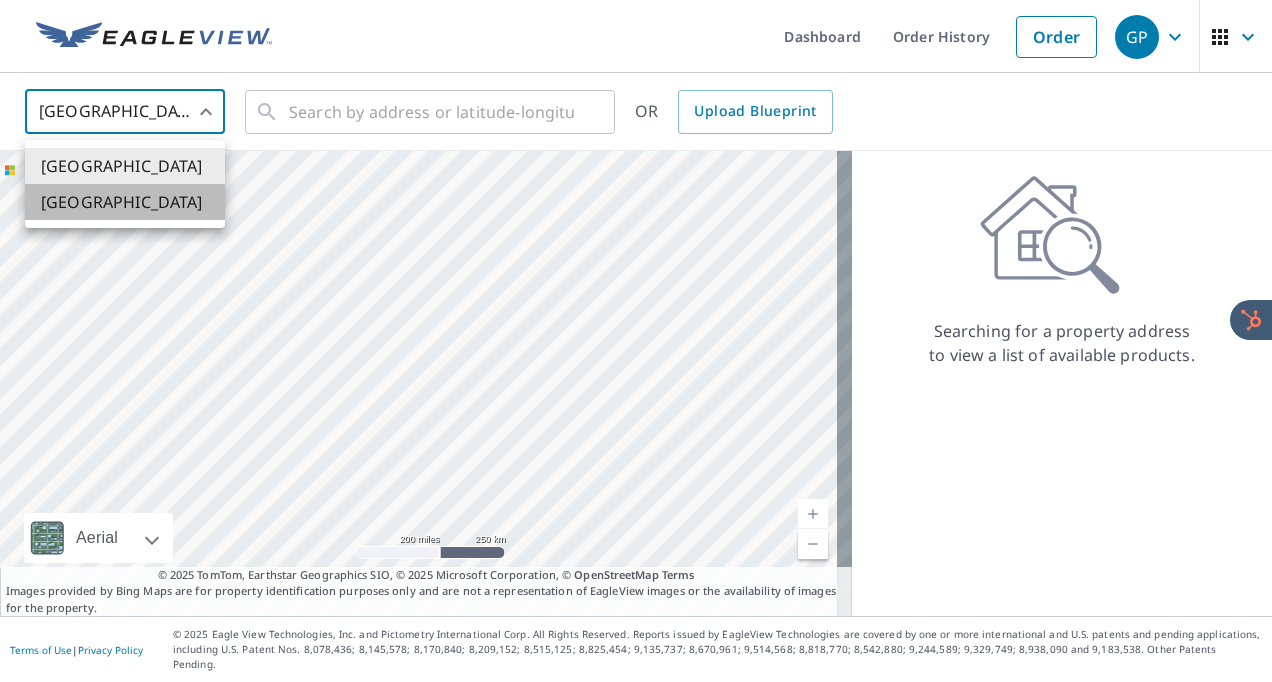 click on "[GEOGRAPHIC_DATA]" at bounding box center [125, 202] 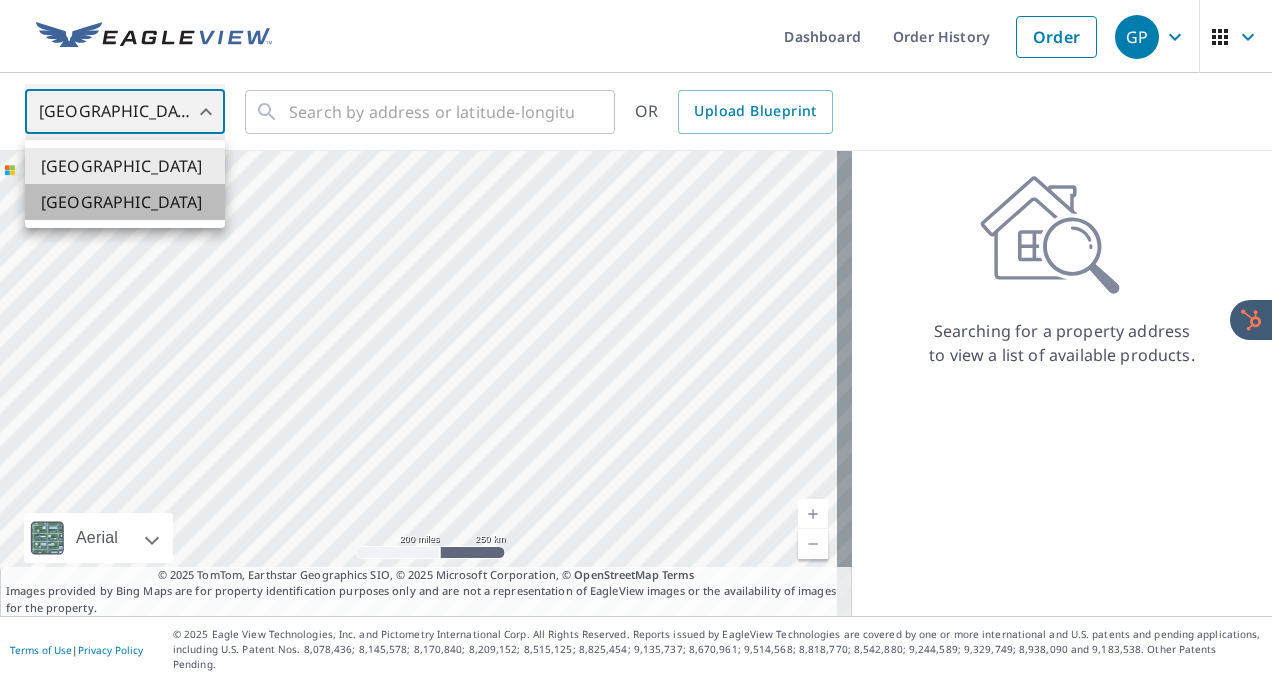 type on "CA" 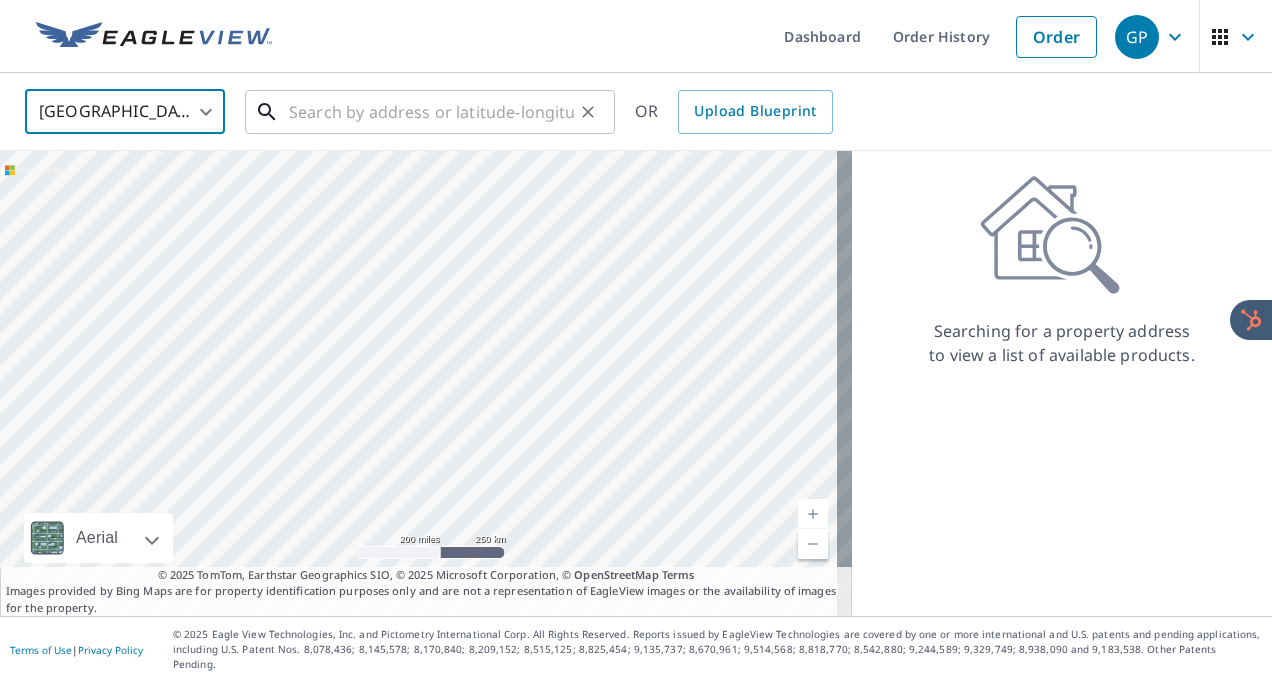 click at bounding box center [431, 112] 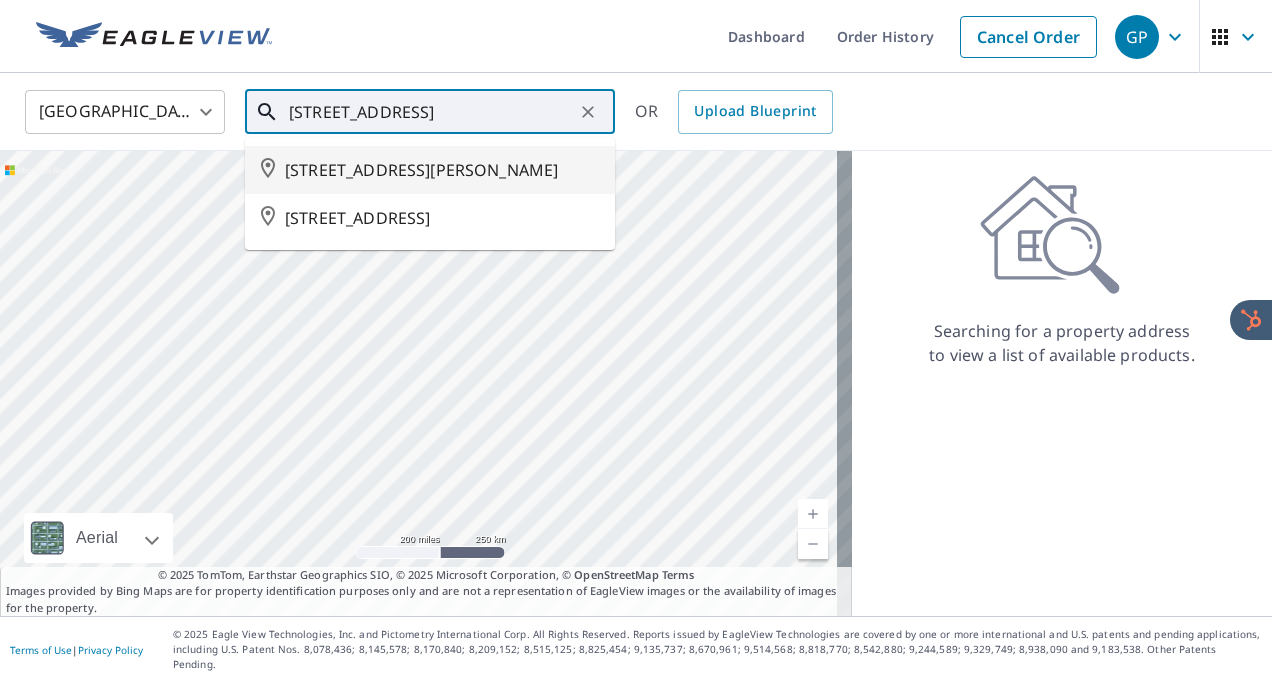 click on "[STREET_ADDRESS][PERSON_NAME]" at bounding box center (442, 170) 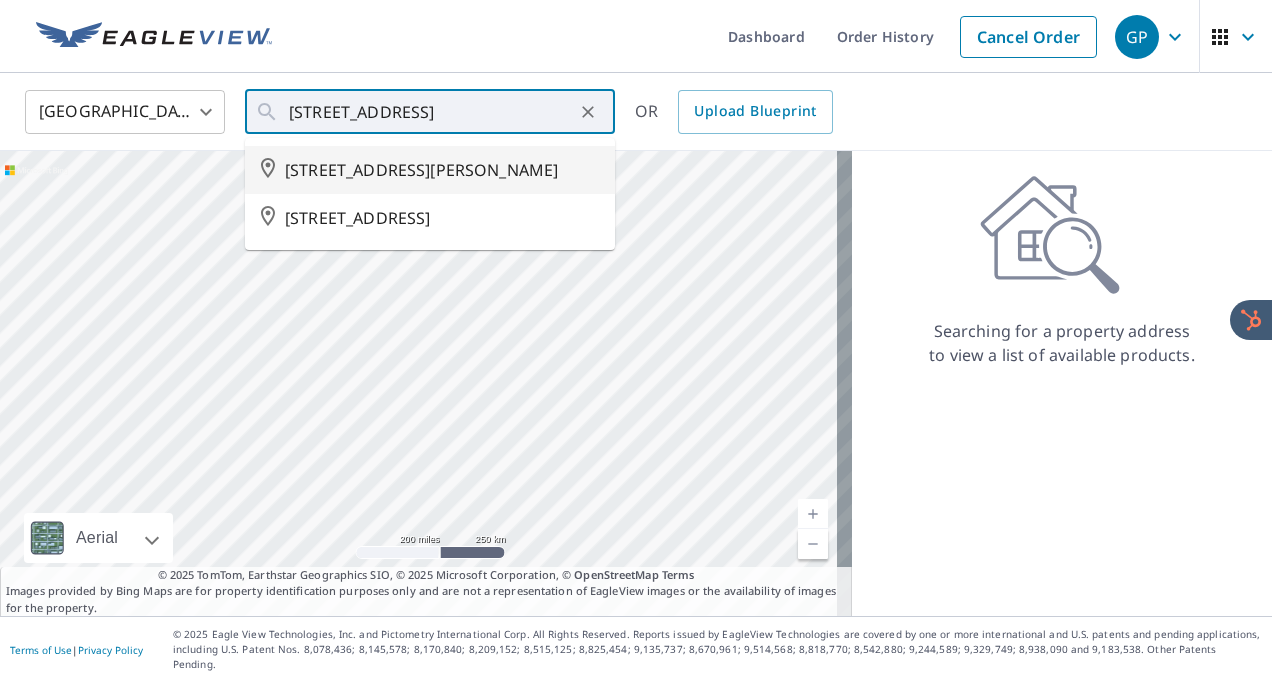 type on "[STREET_ADDRESS][PERSON_NAME]" 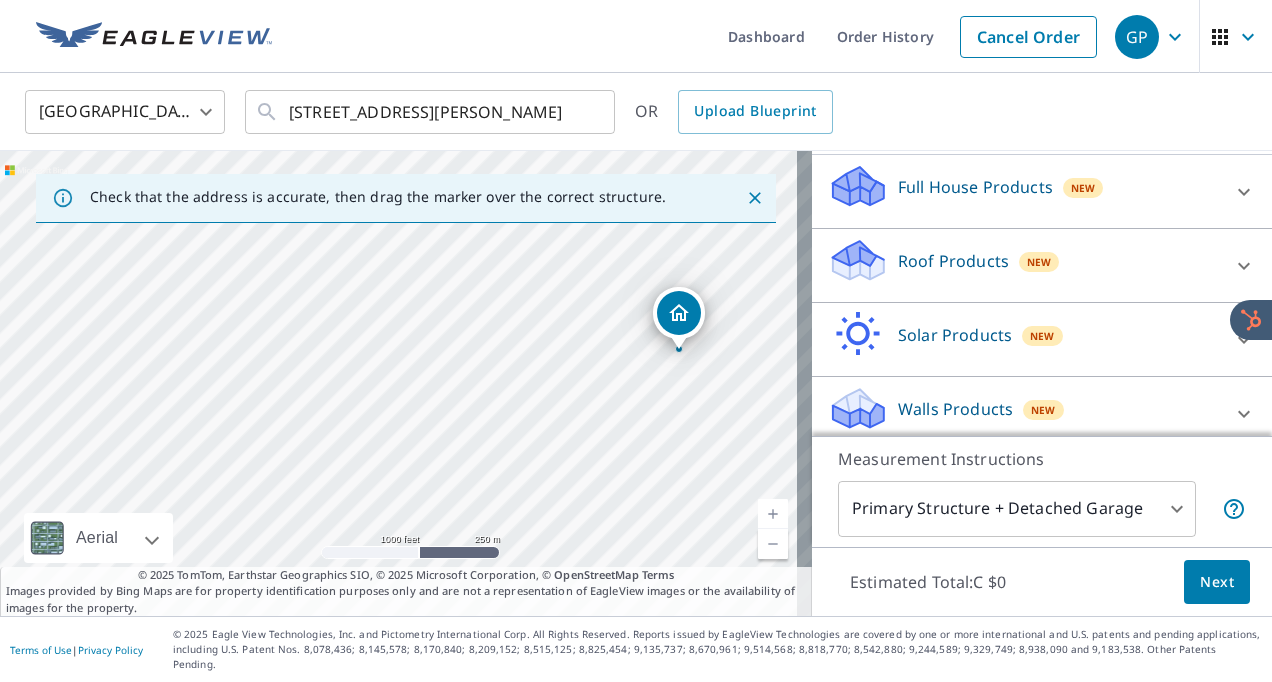 scroll, scrollTop: 202, scrollLeft: 0, axis: vertical 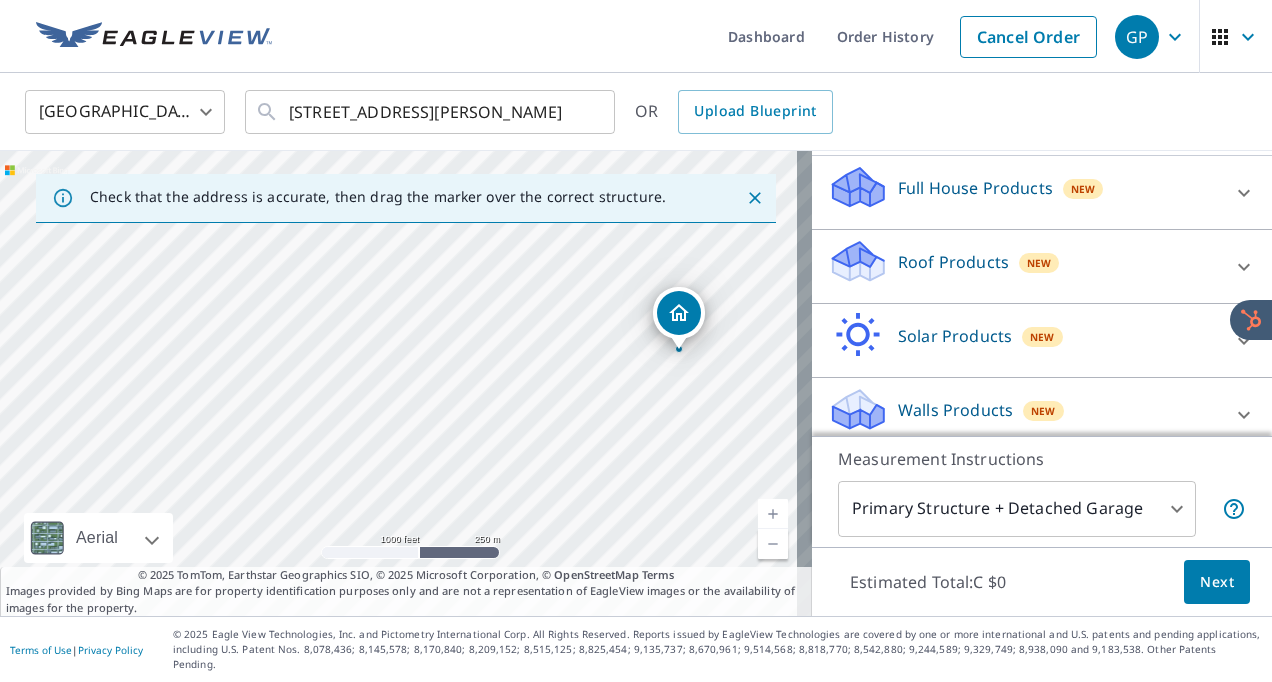 click on "Roof Products New" at bounding box center (1024, 266) 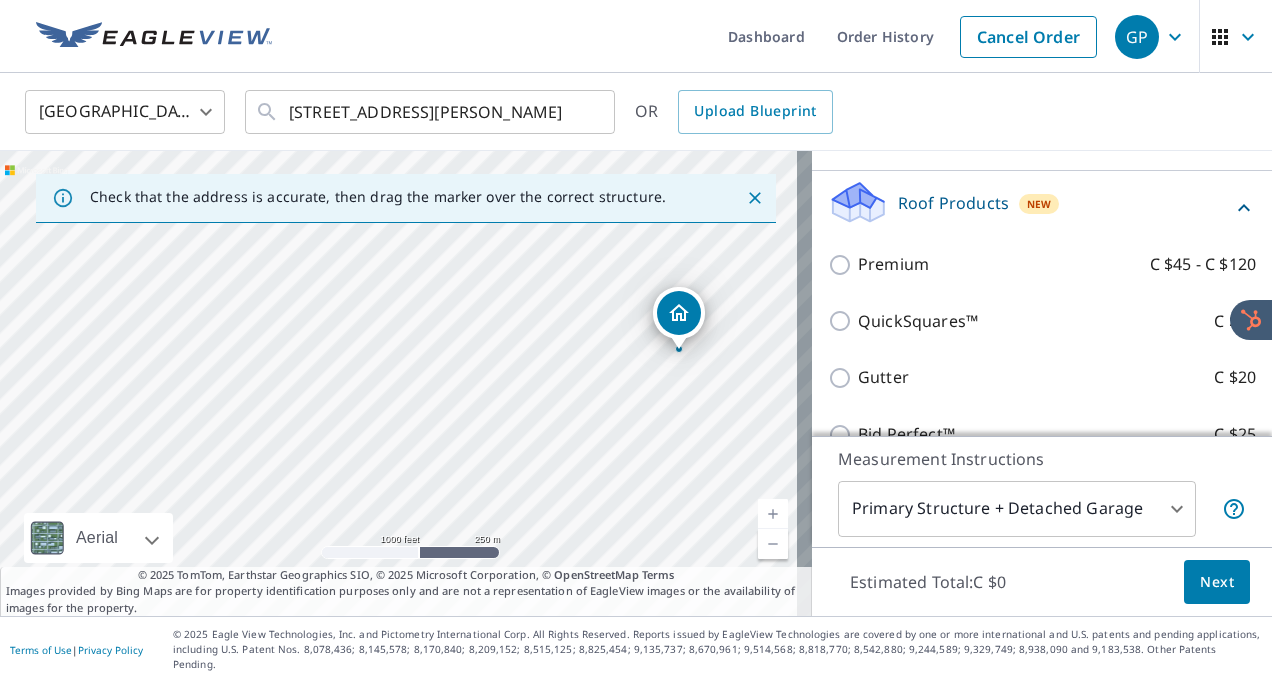scroll, scrollTop: 259, scrollLeft: 0, axis: vertical 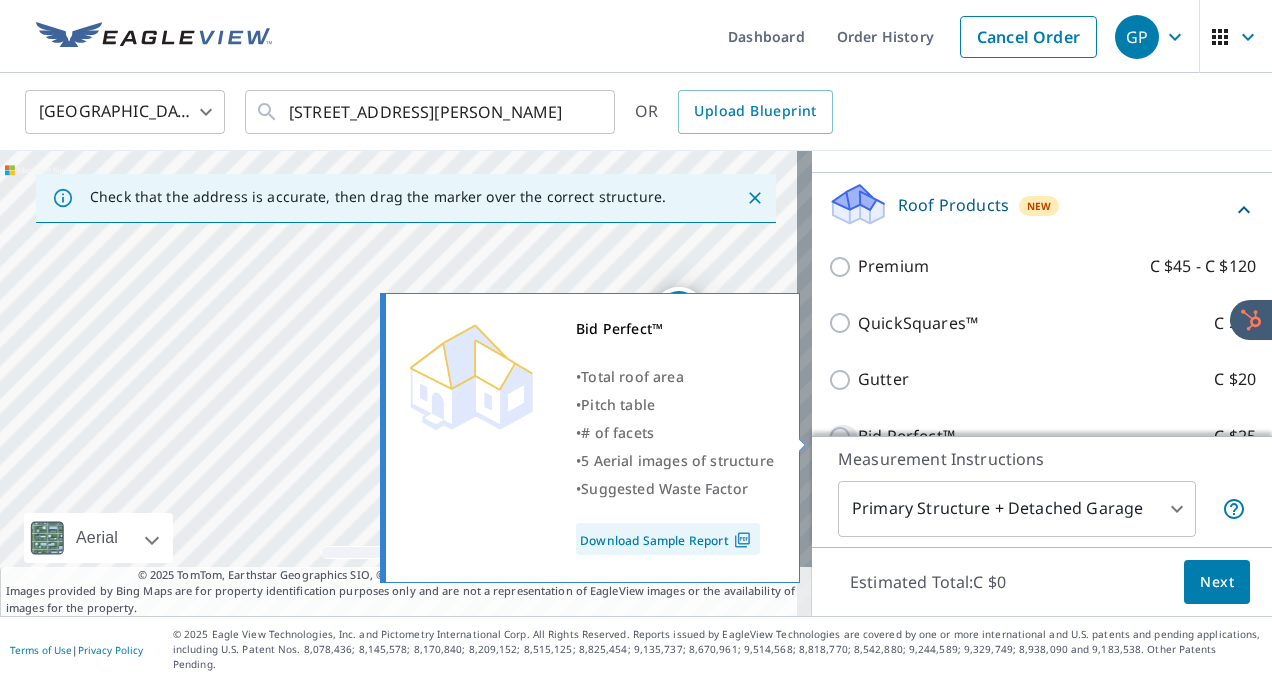 click on "Bid Perfect™ C $25" at bounding box center [843, 437] 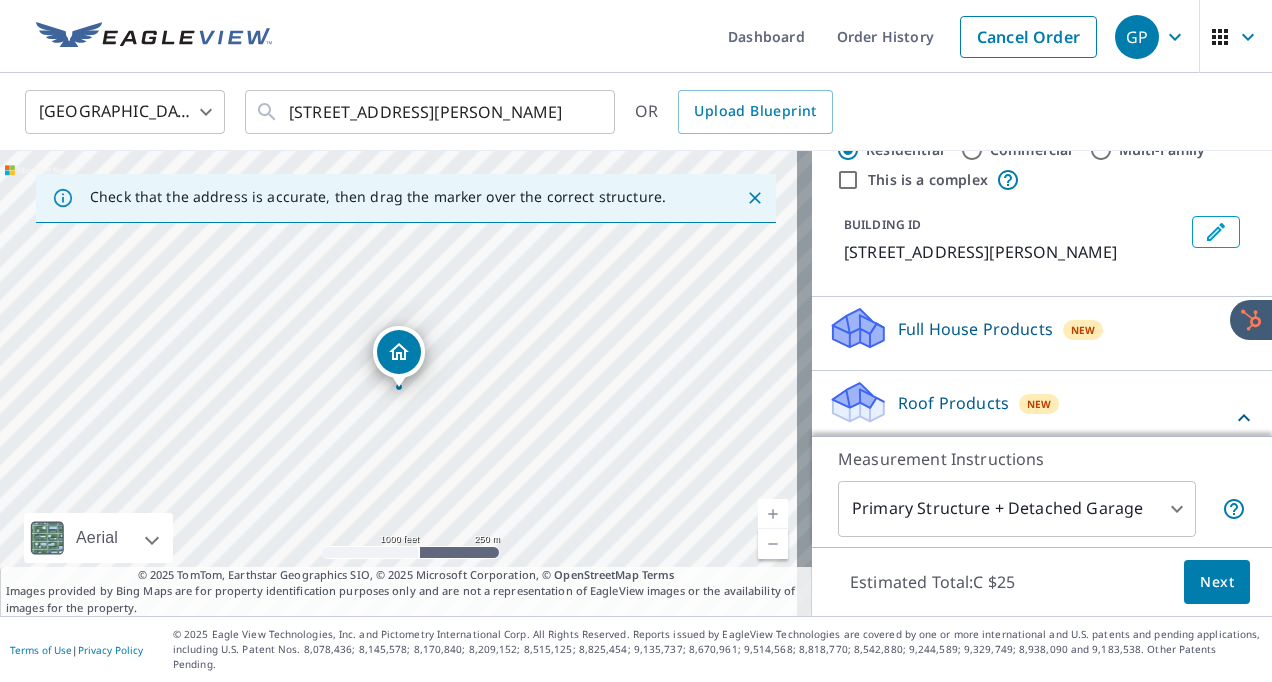 scroll, scrollTop: 50, scrollLeft: 0, axis: vertical 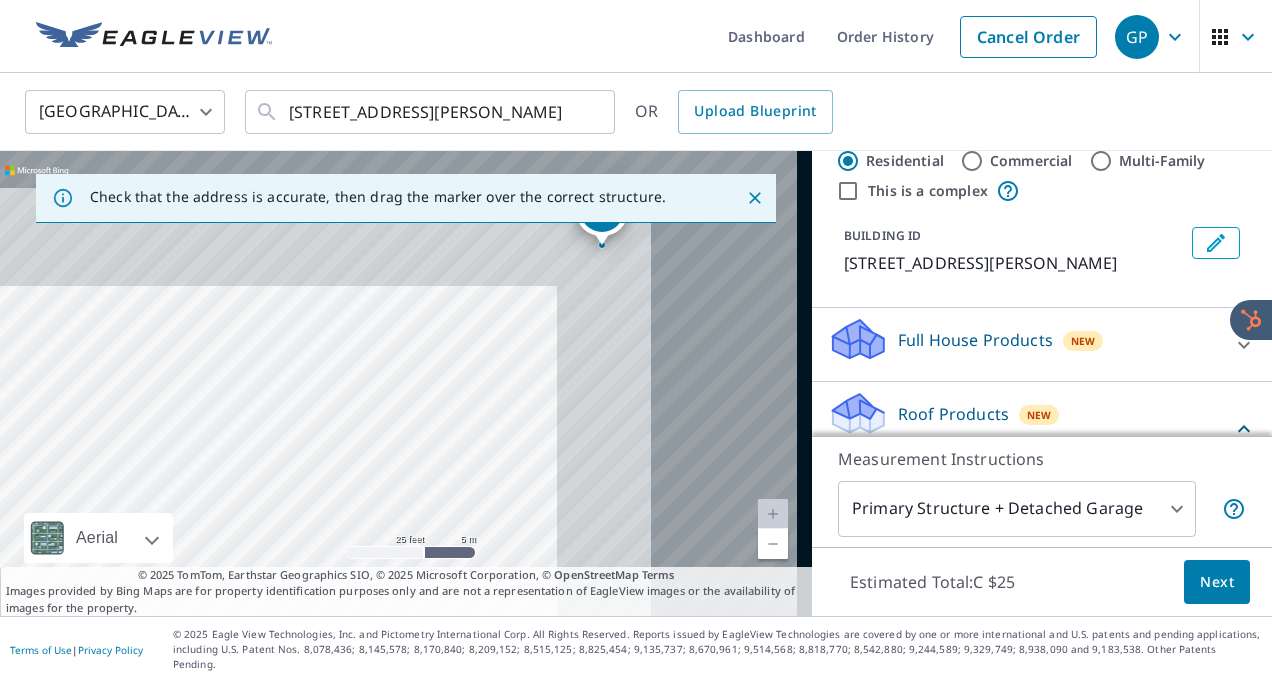 drag, startPoint x: 532, startPoint y: 338, endPoint x: 281, endPoint y: 478, distance: 287.4039 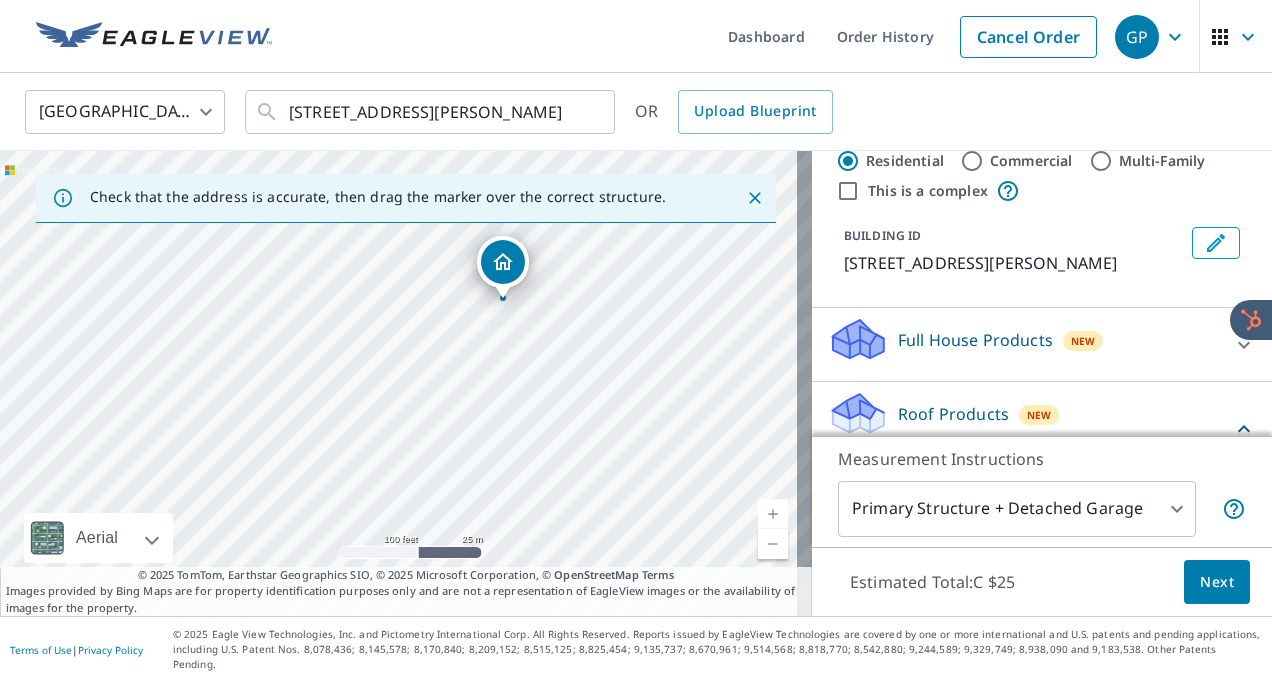 click on "[STREET_ADDRESS][PERSON_NAME]" at bounding box center (406, 383) 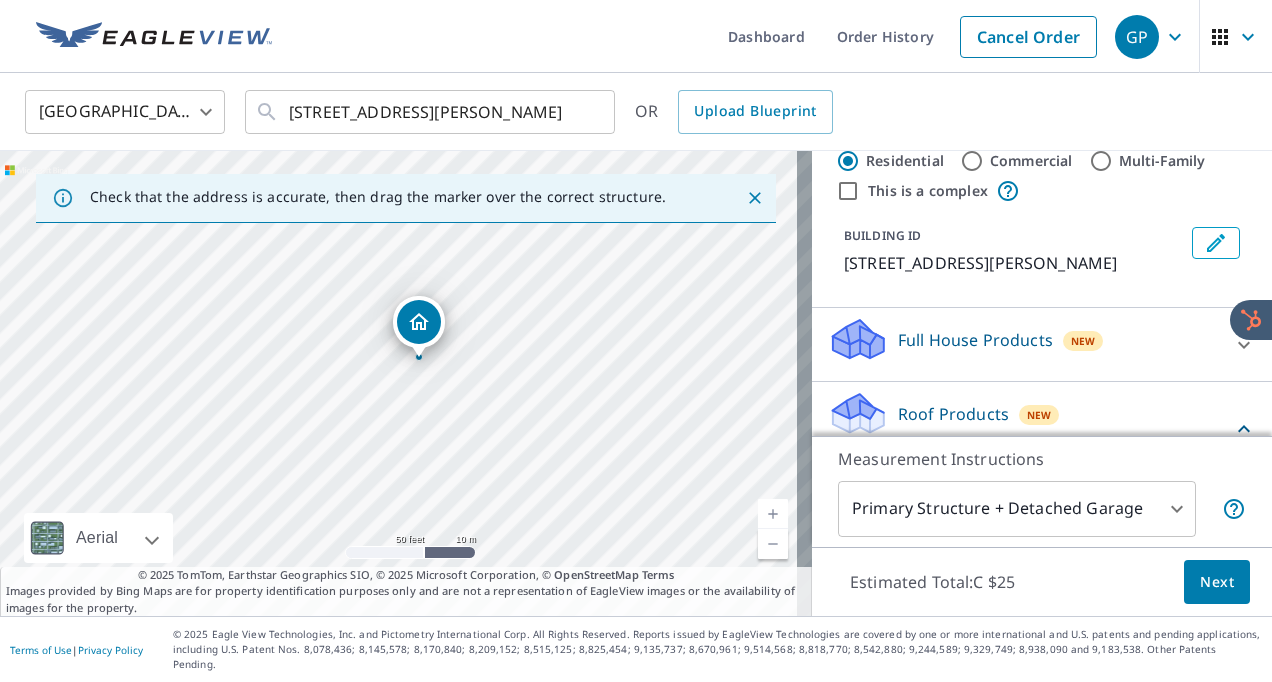 drag, startPoint x: 383, startPoint y: 371, endPoint x: 527, endPoint y: 264, distance: 179.40178 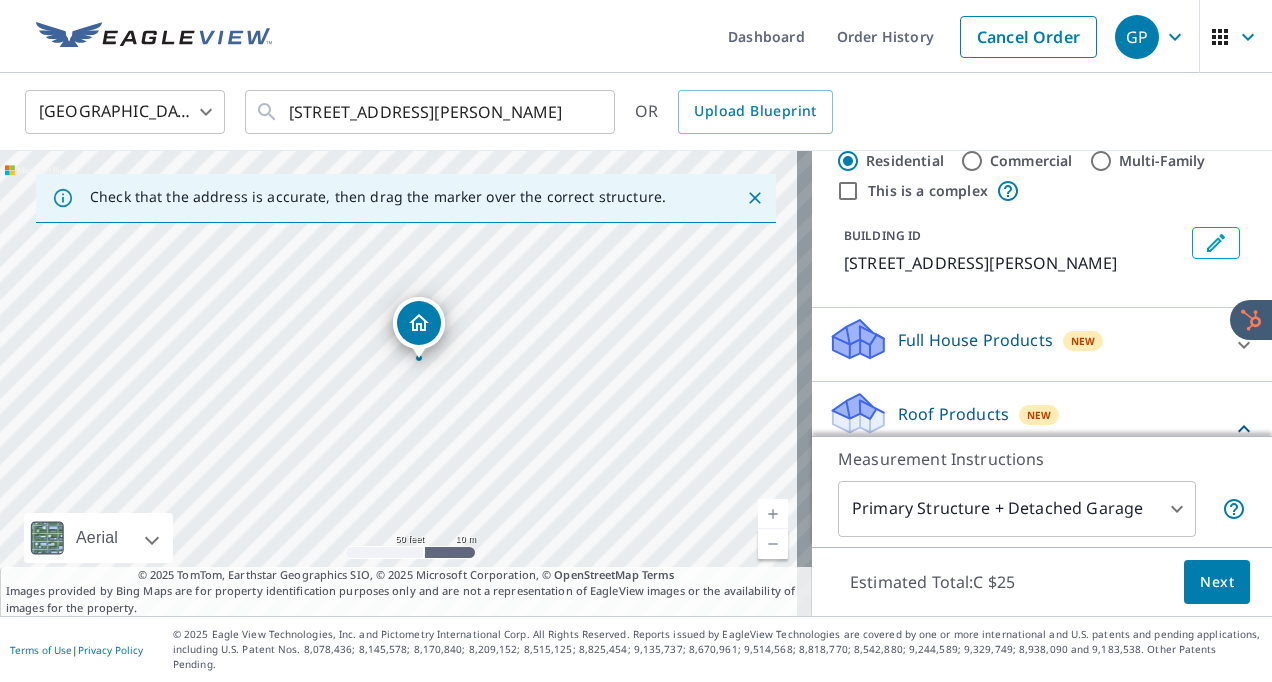 click on "Next" at bounding box center [1217, 582] 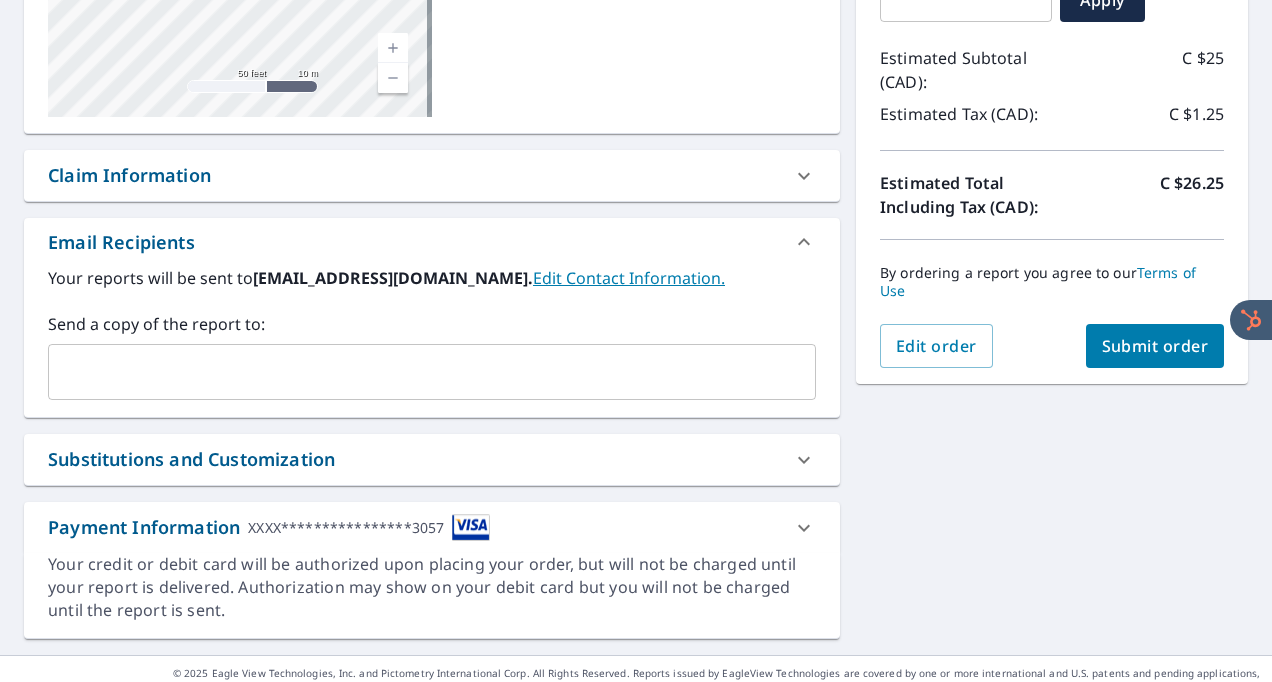 scroll, scrollTop: 0, scrollLeft: 0, axis: both 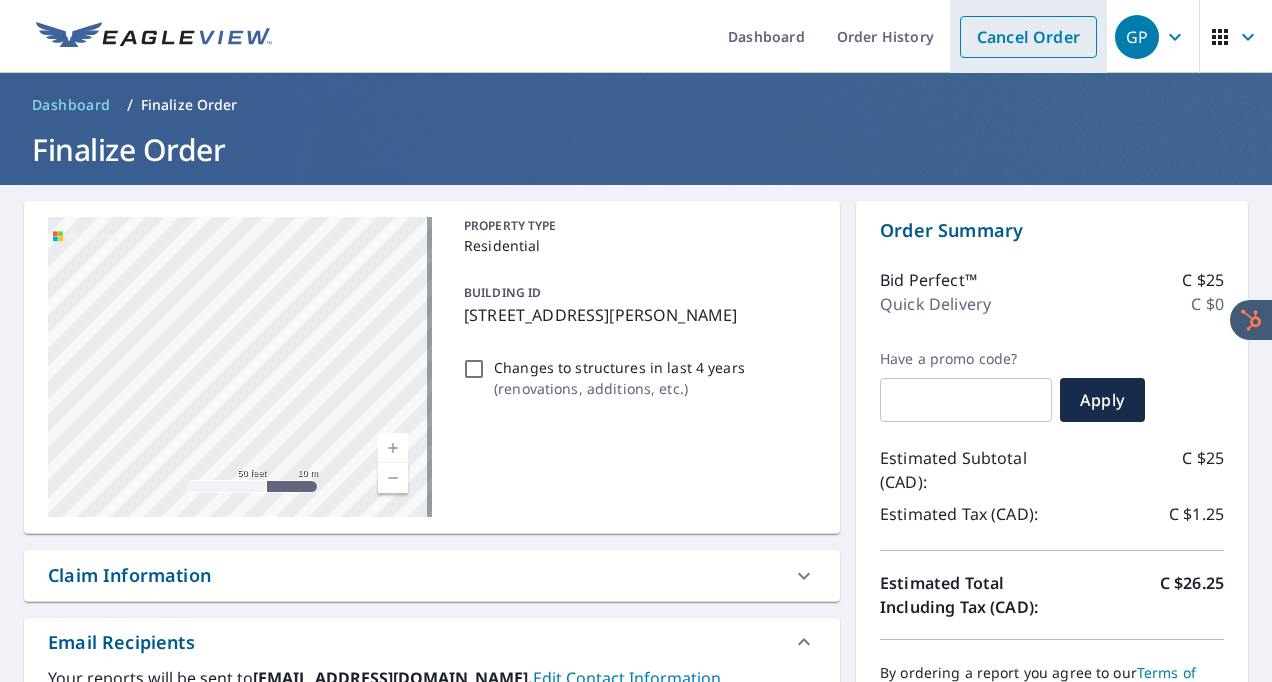 click on "Cancel Order" at bounding box center [1028, 37] 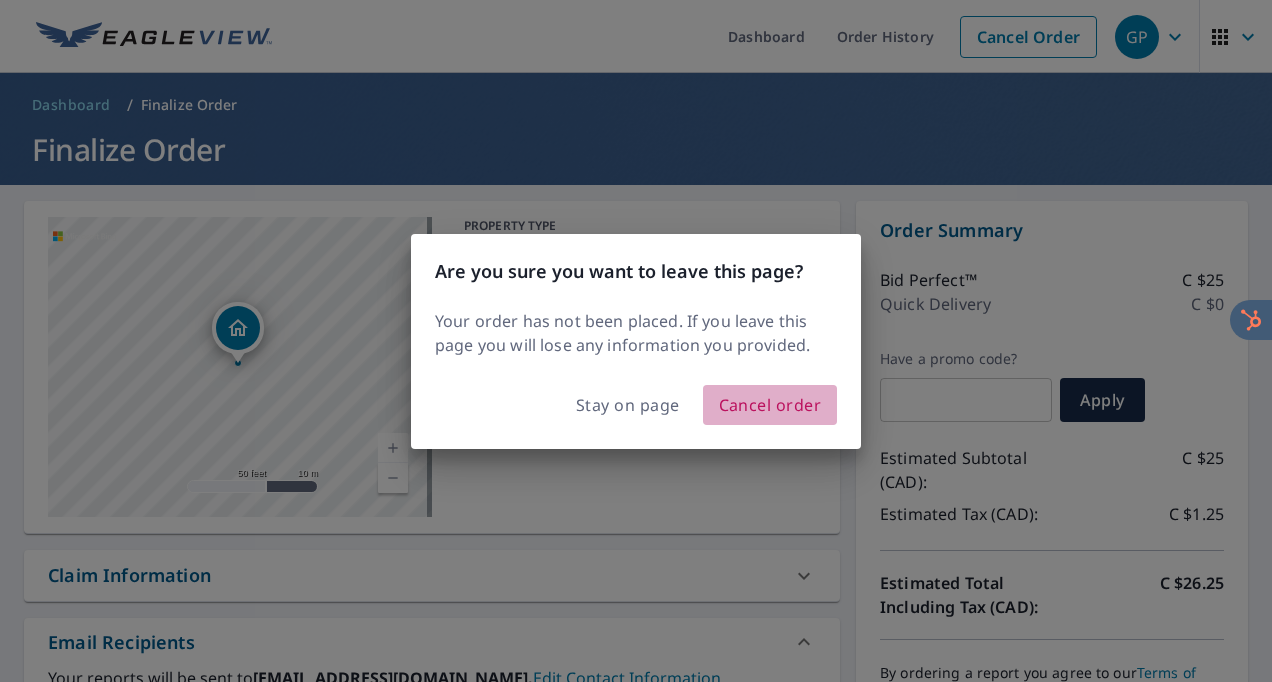 click on "Cancel order" at bounding box center [770, 405] 